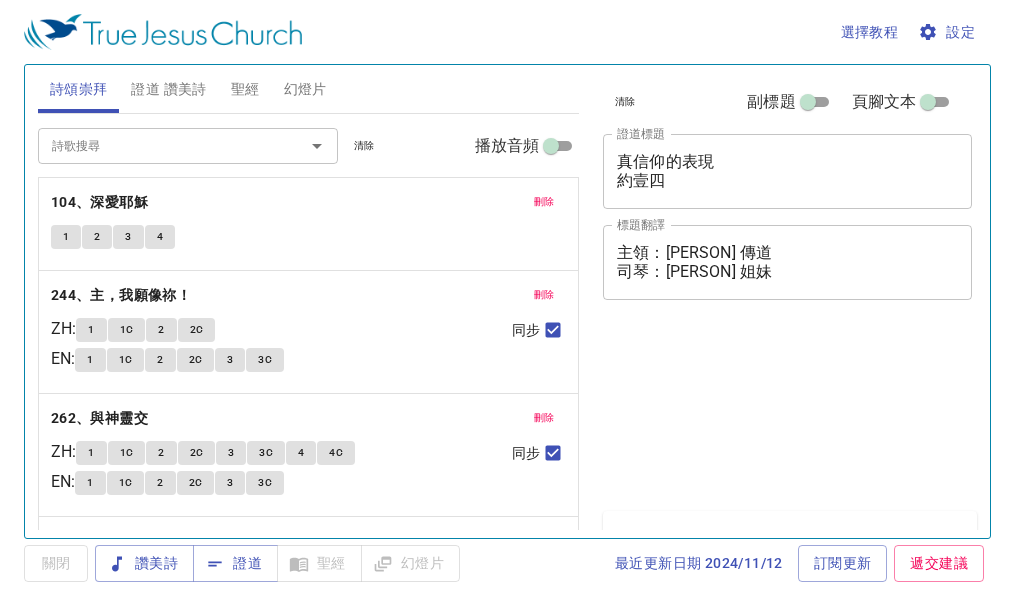 scroll, scrollTop: 0, scrollLeft: 0, axis: both 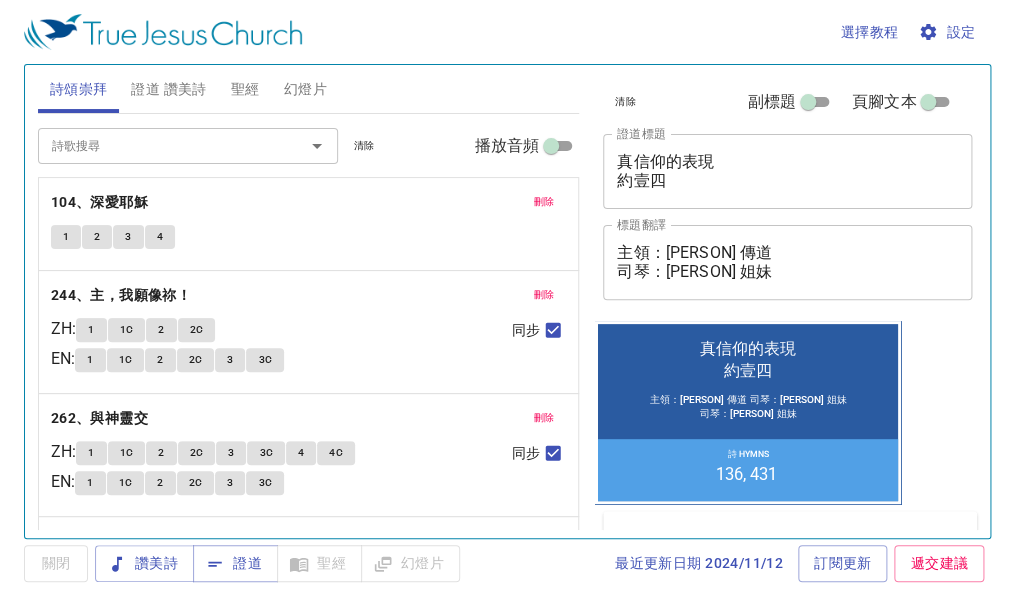 click on "刪除" at bounding box center (544, 202) 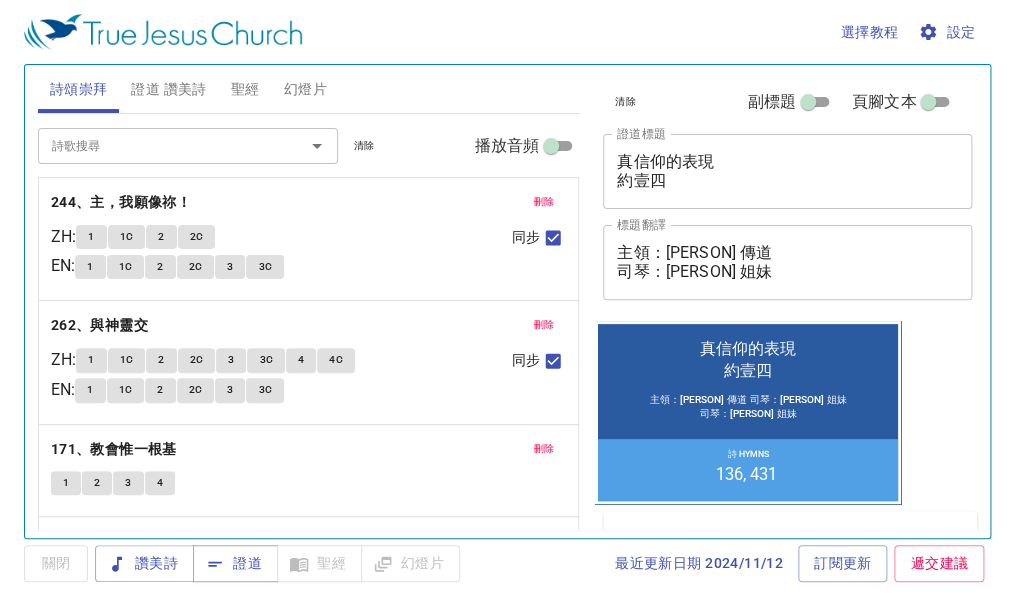 click on "刪除" at bounding box center [544, 202] 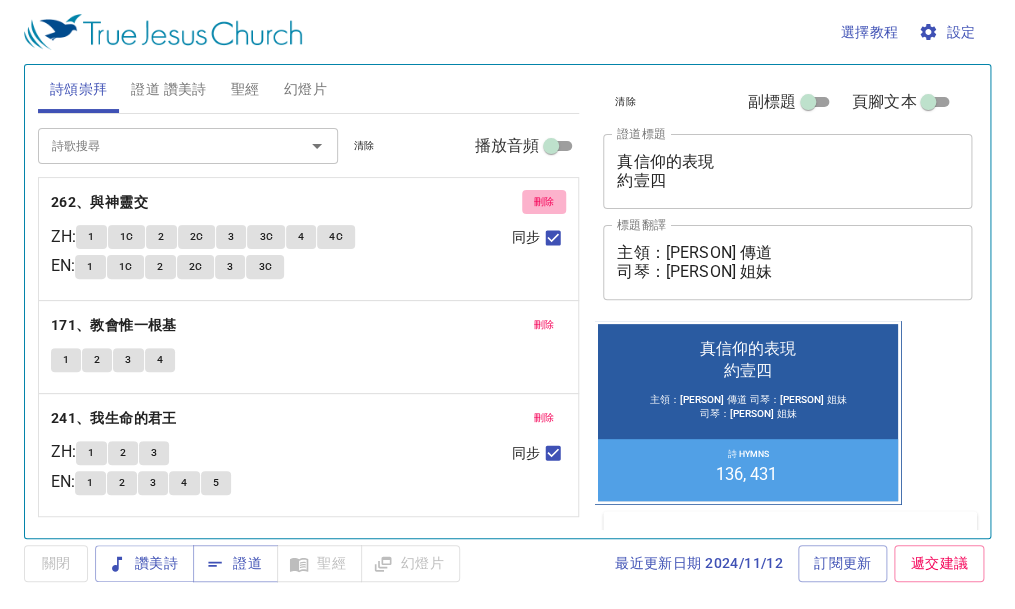 click on "刪除" at bounding box center [544, 202] 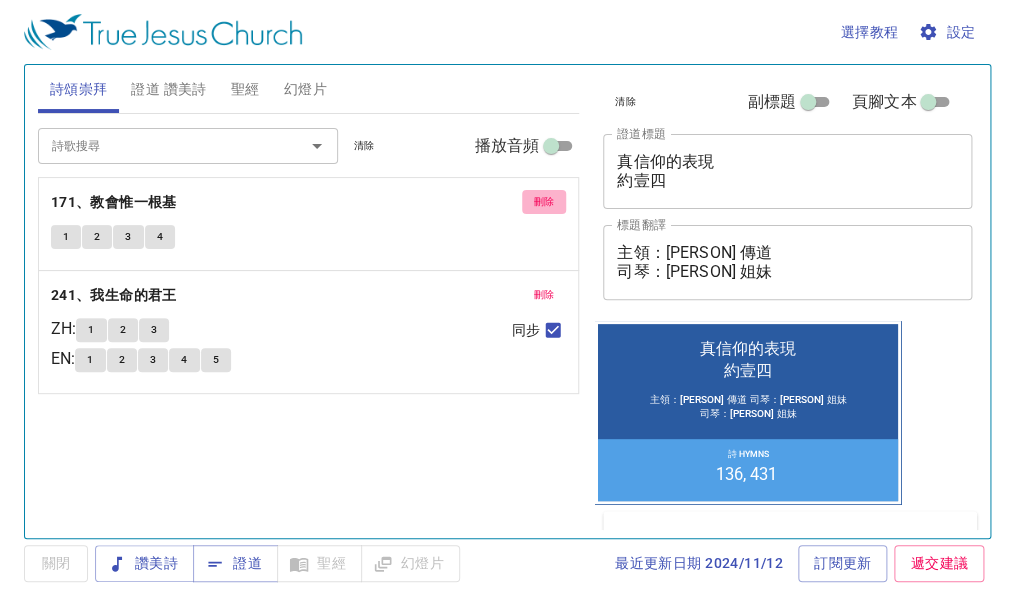 click on "刪除" at bounding box center (544, 202) 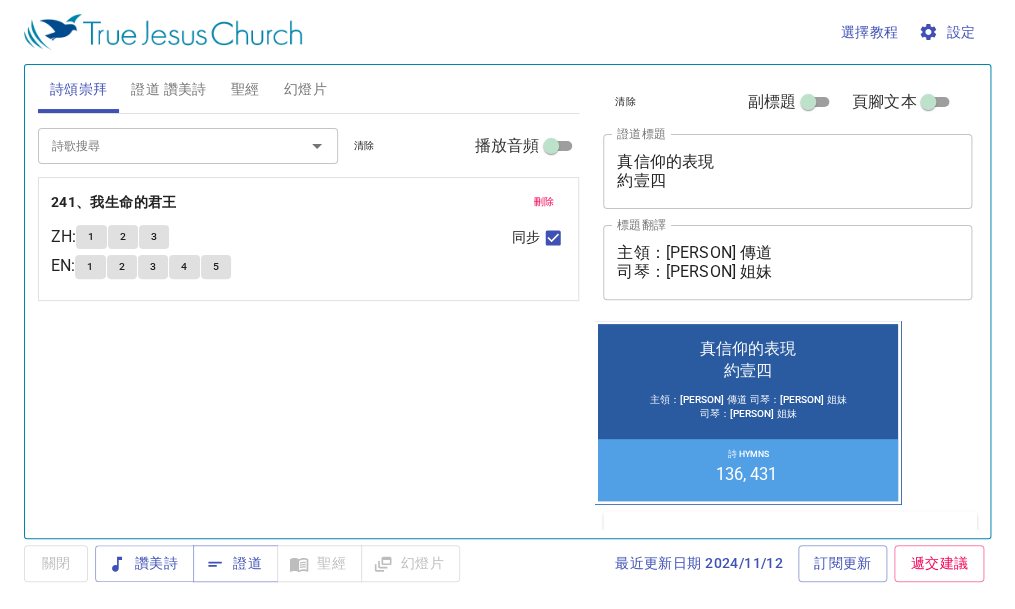 click on "刪除" at bounding box center (544, 202) 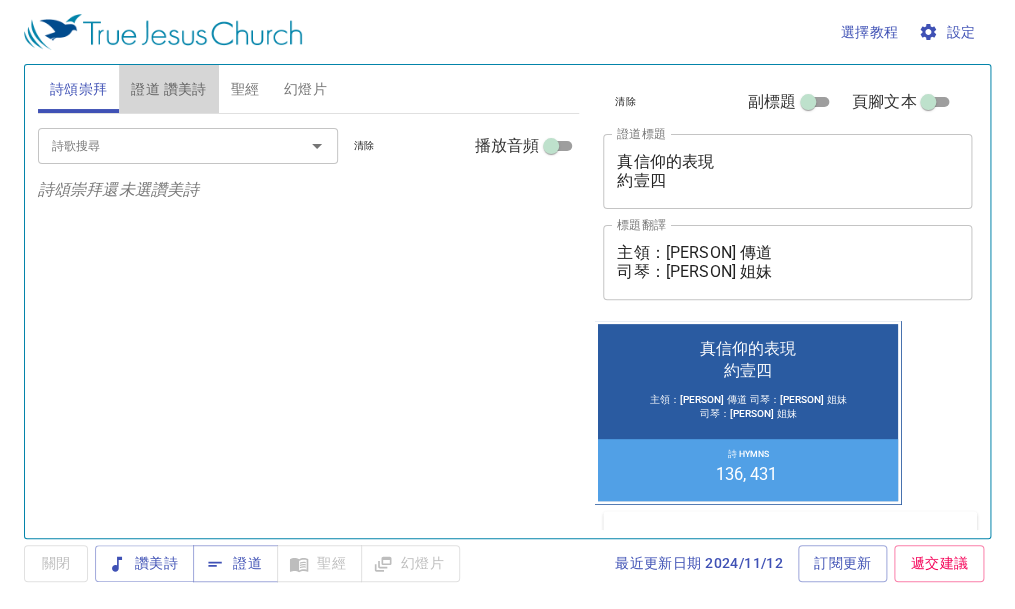 click on "證道 讚美詩" at bounding box center (168, 89) 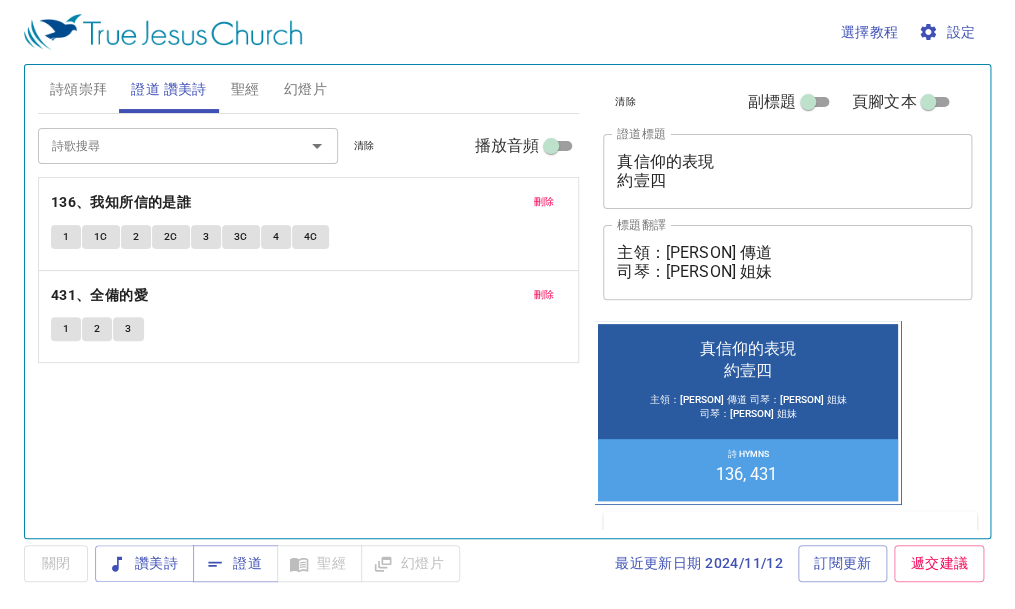 click on "刪除" at bounding box center [544, 202] 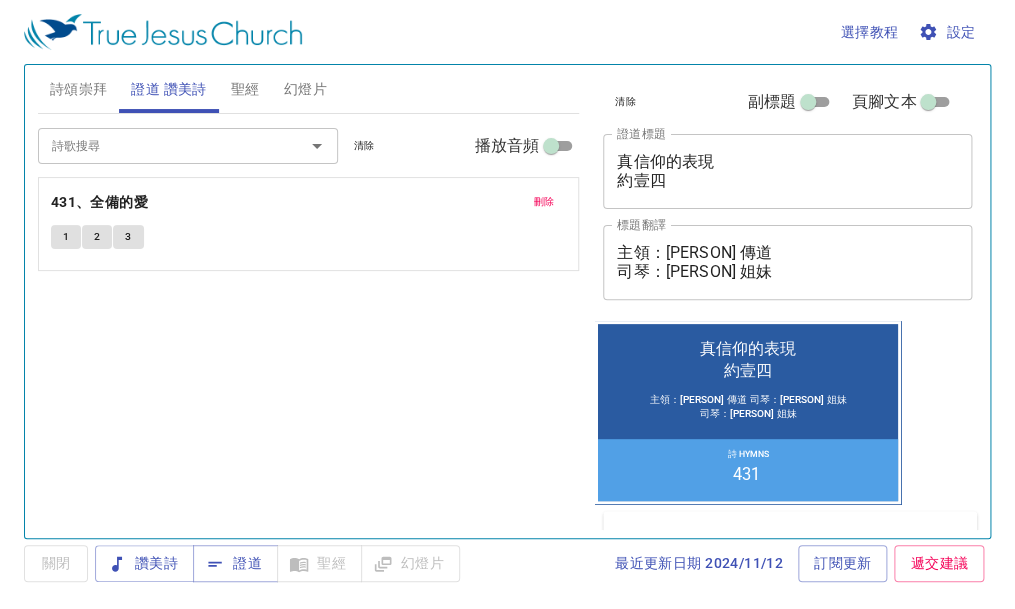 click on "刪除" at bounding box center [544, 202] 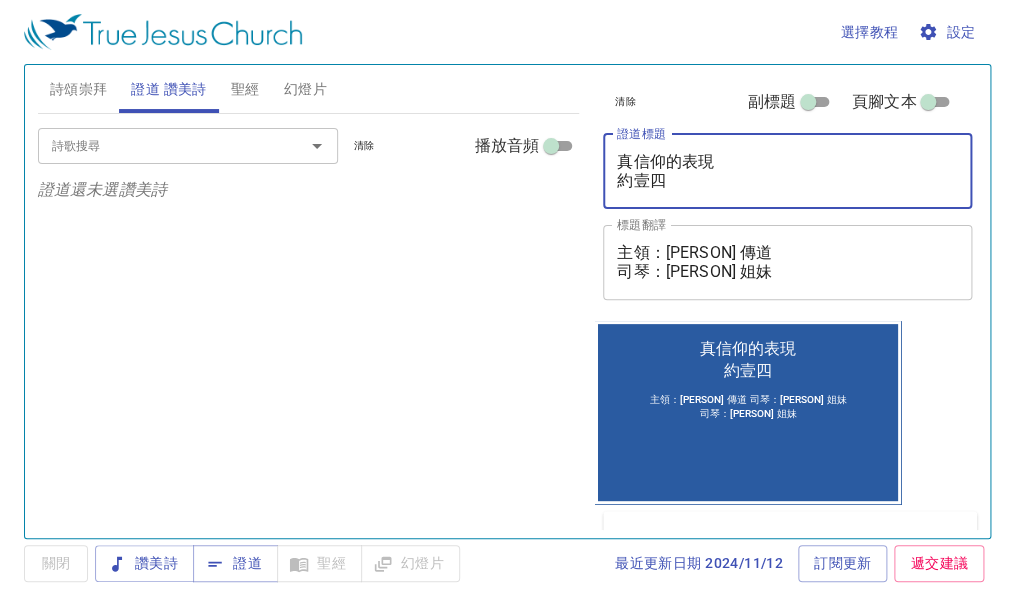 drag, startPoint x: 738, startPoint y: 159, endPoint x: 618, endPoint y: 155, distance: 120.06665 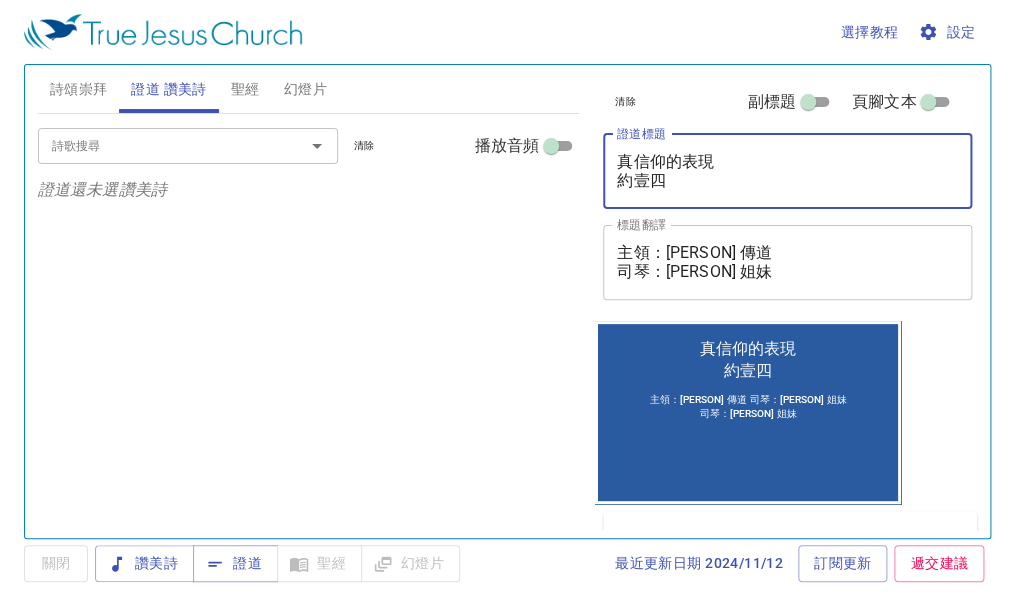 paste on "明瑞 傳道" 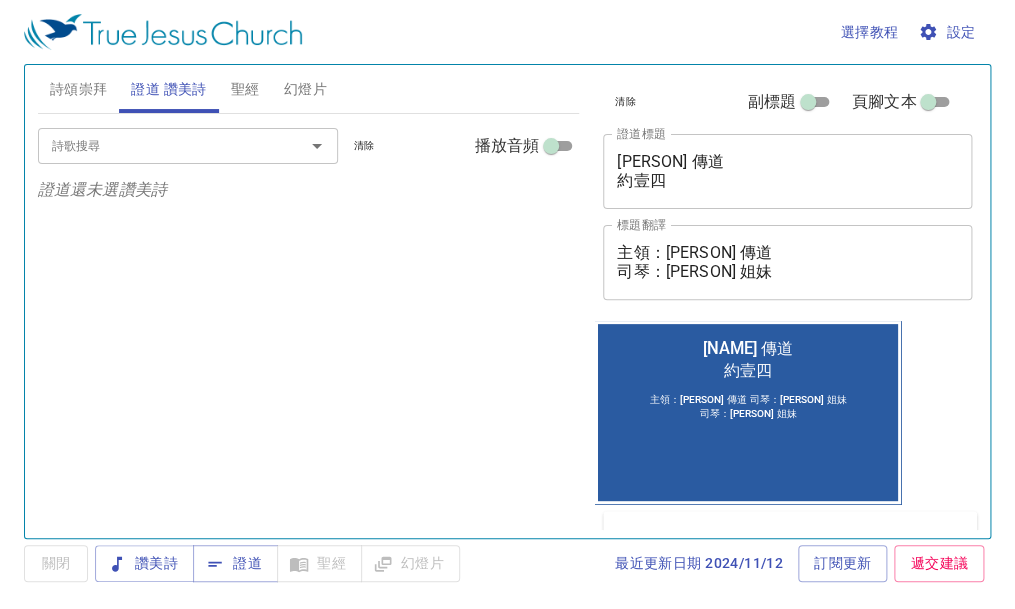 drag, startPoint x: 383, startPoint y: 290, endPoint x: 610, endPoint y: 224, distance: 236.40009 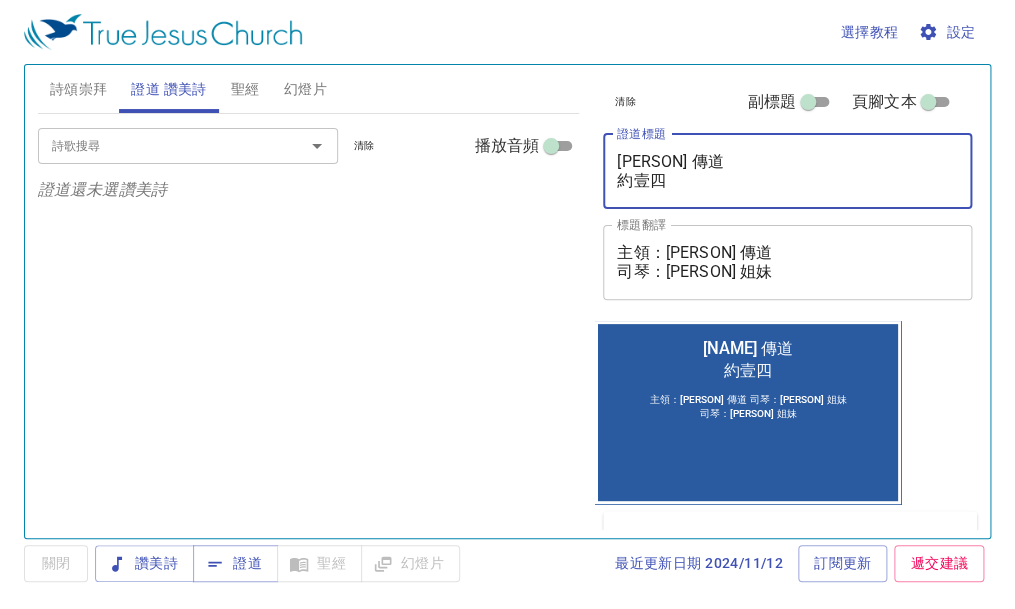 drag, startPoint x: 714, startPoint y: 166, endPoint x: 560, endPoint y: 166, distance: 154 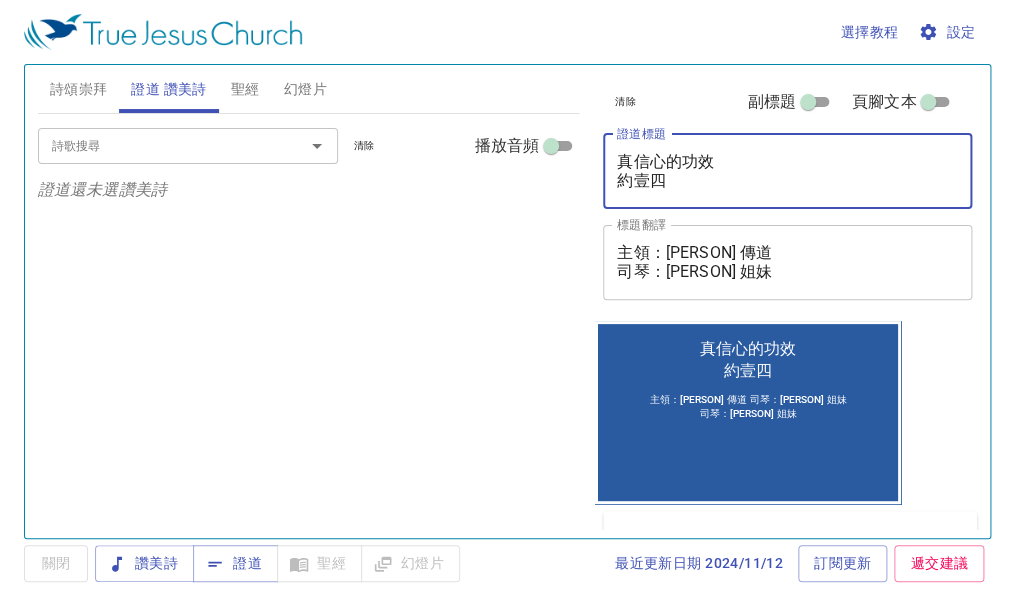 click on "真信心的功效
約壹四" at bounding box center [787, 171] 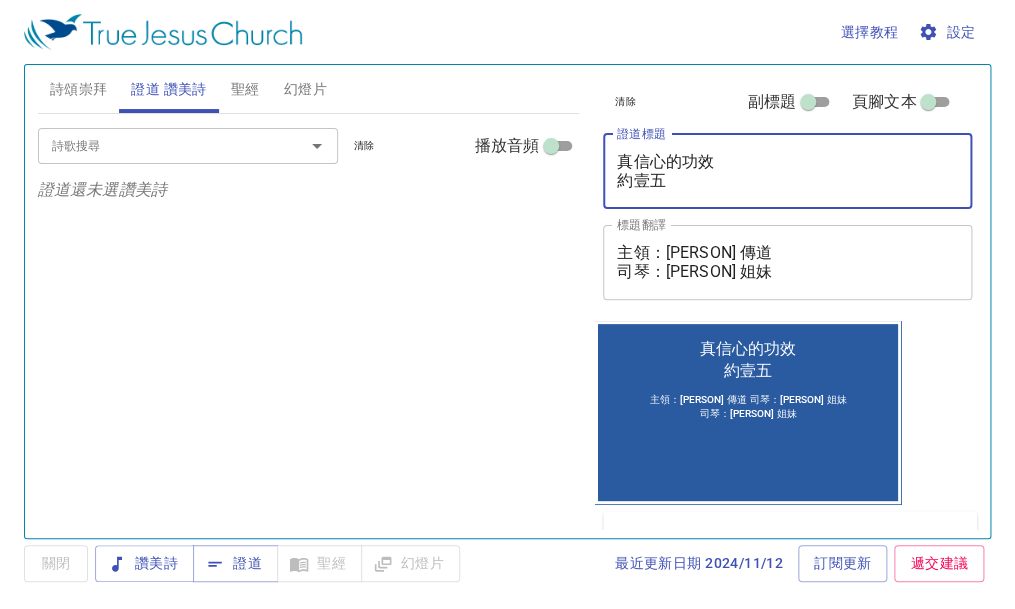 type on "真信心的功效
約壹五" 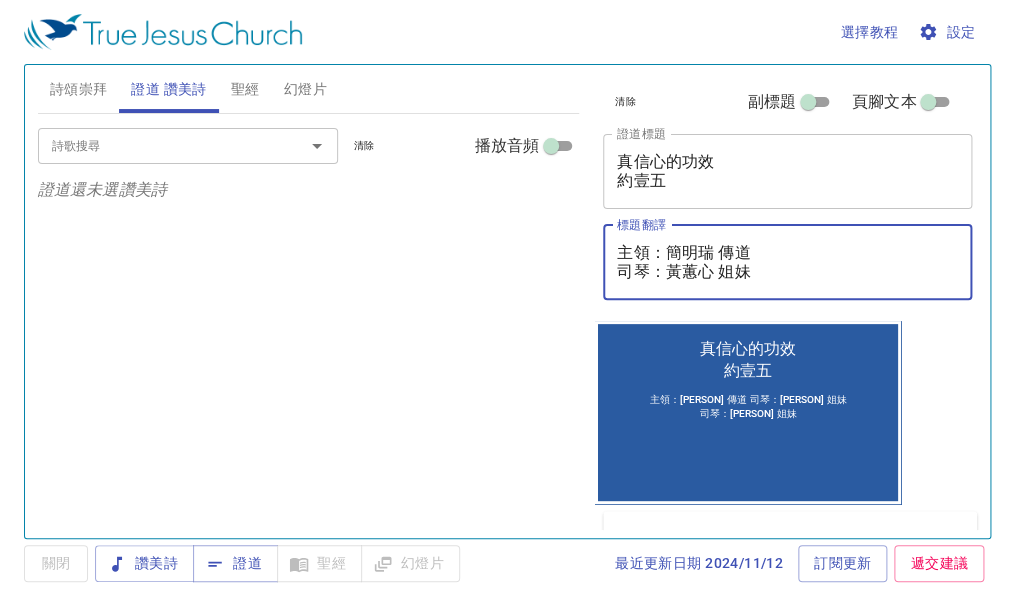 type on "主領：簡明瑞 傳道
司琴：黃蕙心 姐妹" 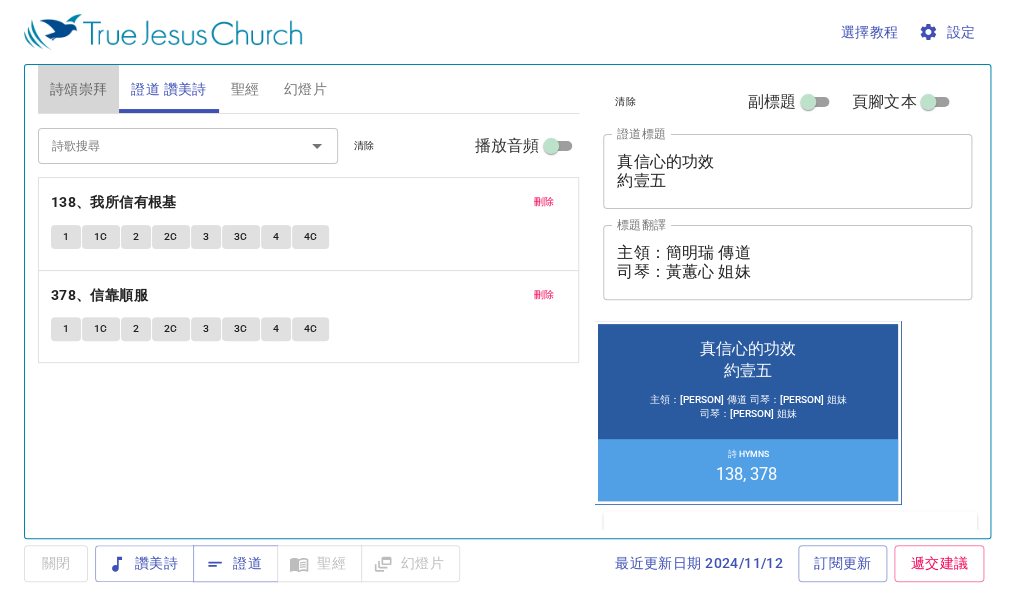 click on "詩頌崇拜" at bounding box center (79, 89) 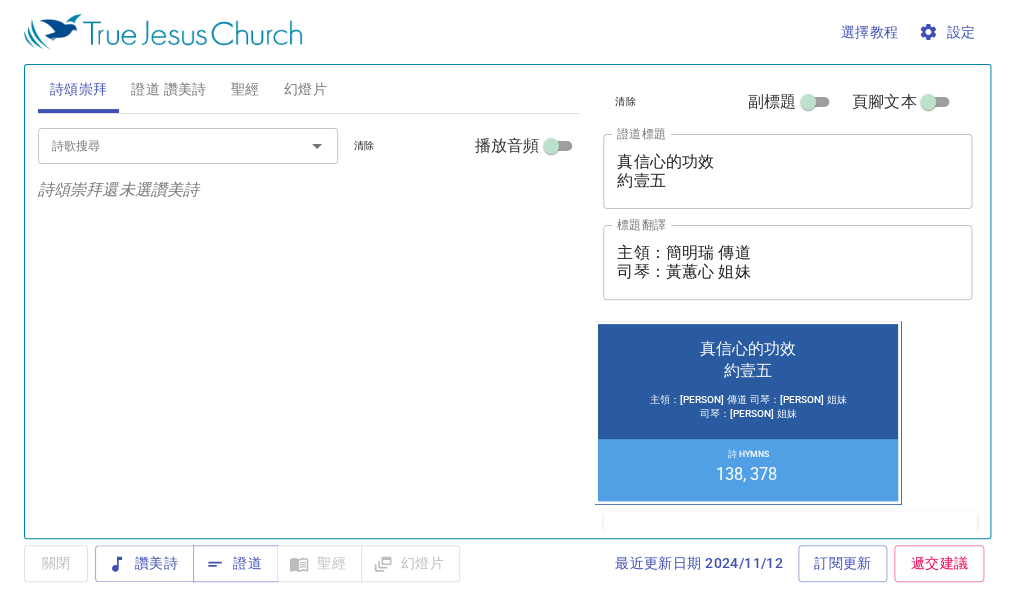 click on "真信心的功效
約壹五" at bounding box center (787, 171) 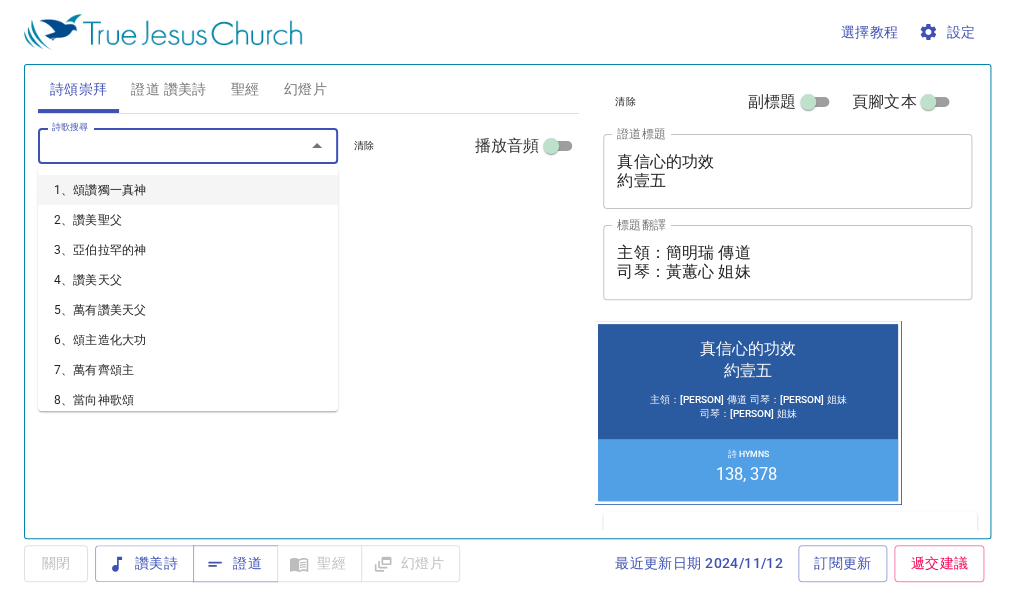 click on "詩歌搜尋" at bounding box center (158, 145) 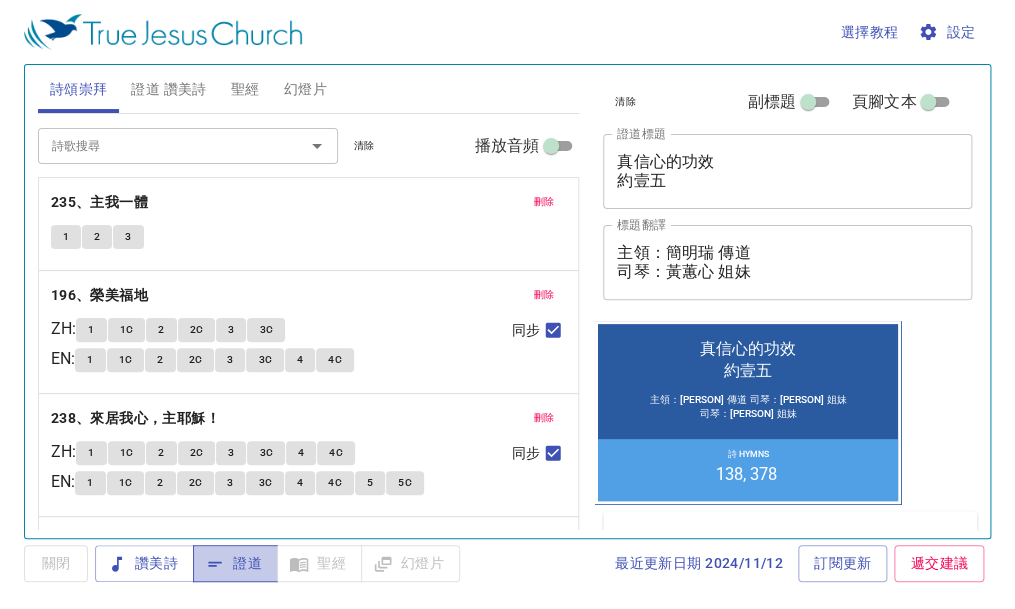 click on "證道" at bounding box center [144, 563] 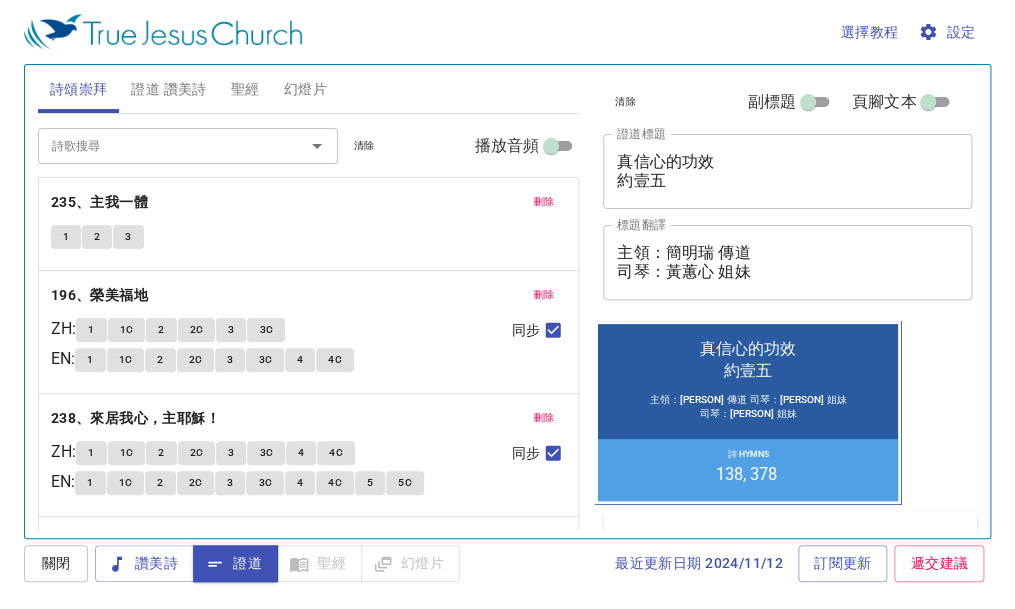 scroll, scrollTop: 80, scrollLeft: 0, axis: vertical 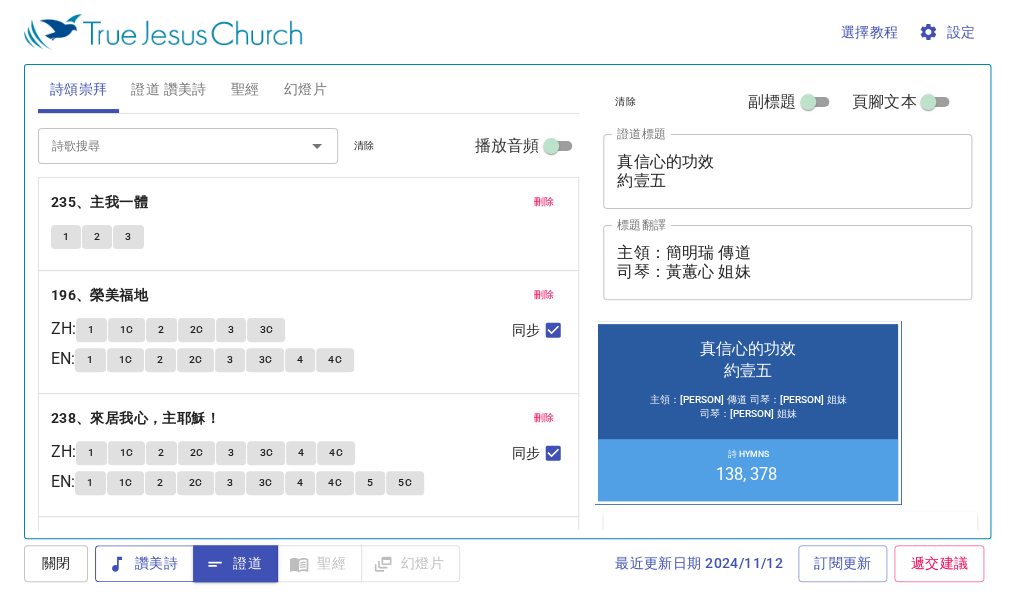 click on "讚美詩" at bounding box center (144, 563) 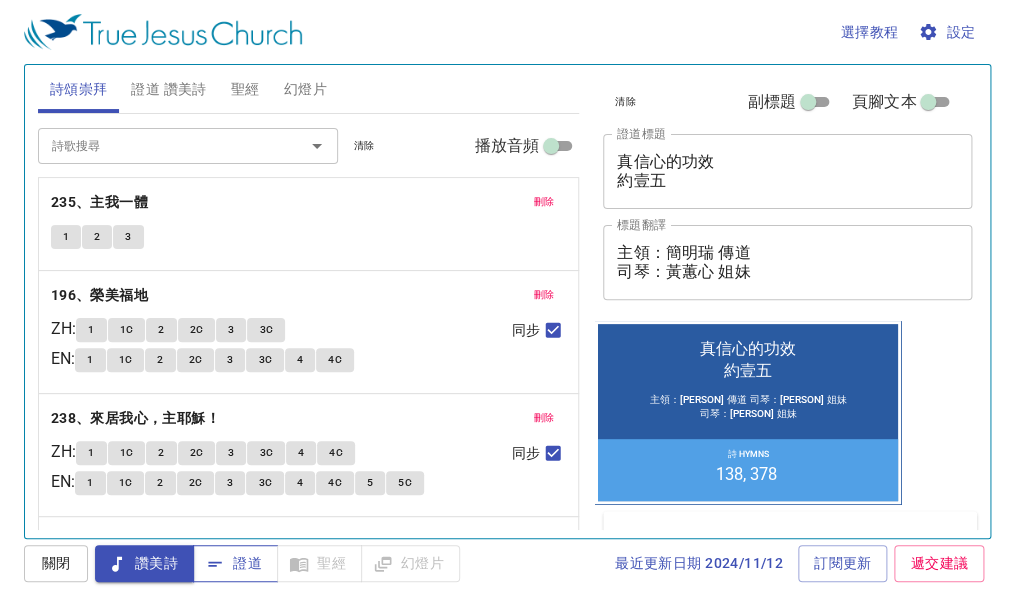 click on "證道" at bounding box center (235, 563) 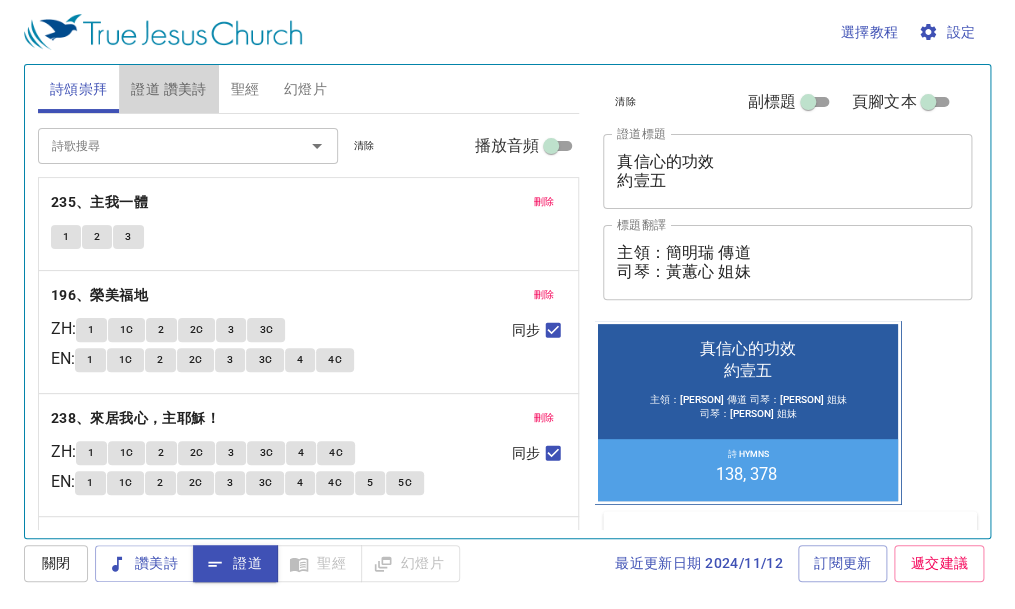 click on "證道 讚美詩" at bounding box center (168, 89) 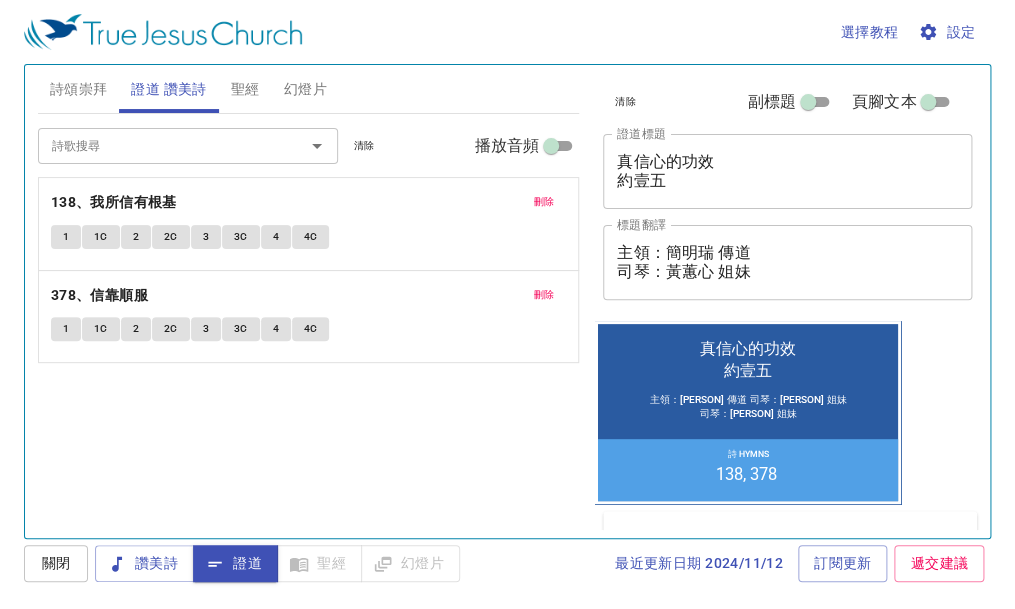 click on "選擇教程 設定 詩頌崇拜 證道 讚美詩 聖經 幻燈片 詩歌搜尋 詩歌搜尋   清除 播放音頻 刪除 235、主我一體   1 2 3 刪除 196、榮美福地   ZH :   1 1C 2 2C 3 3C EN :   1 1C 2 2C 3 3C 4 4C 同步 刪除 238、來居我心，主耶穌！   ZH :   1 1C 2 2C 3 3C 4 4C EN :   1 1C 2 2C 3 3C 4 4C 5 5C 同步 刪除 231、照主所願   1 2 3 詩歌搜尋 詩歌搜尋   清除 播放音頻 刪除 138、我所信有根基   1 1C 2 2C 3 3C 4 4C 刪除 378、信靠順服   1 1C 2 2C 3 3C 4 4C 創世記 1 挑選聖經章節 (Ctrl + /) 挑選聖經章節 (Ctrl + /)   經文歷史   上一節  (←, ↑)     下一節  (→, ↓) 顯示 1 節 顯示 2 節 顯示 3 節 顯示 4 節 顯示 5 節 1 ﻿起初，　神創造天地。   In the beginning God created the heavens and the earth. 2 地是空虛混沌，淵面黑暗；　神的靈運行在水面上。   3 神說：要有光，就有了光。   Then God said, "Let there be light"; and there was light. 4   5   6" at bounding box center (507, 304) 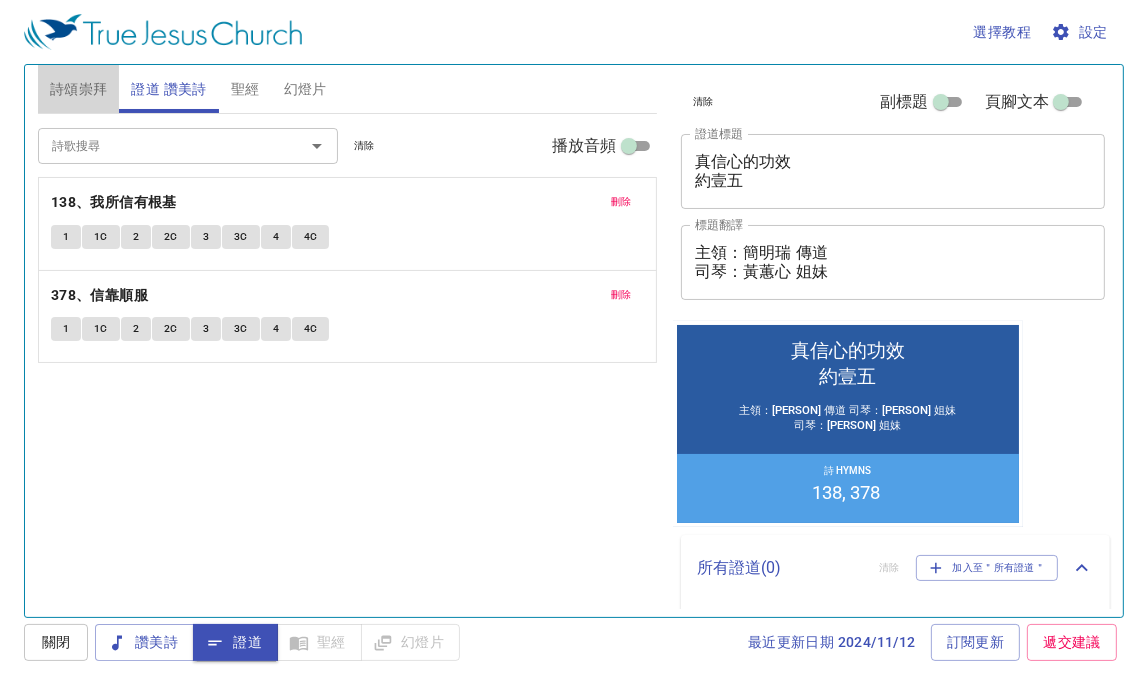 click on "詩頌崇拜" at bounding box center (79, 89) 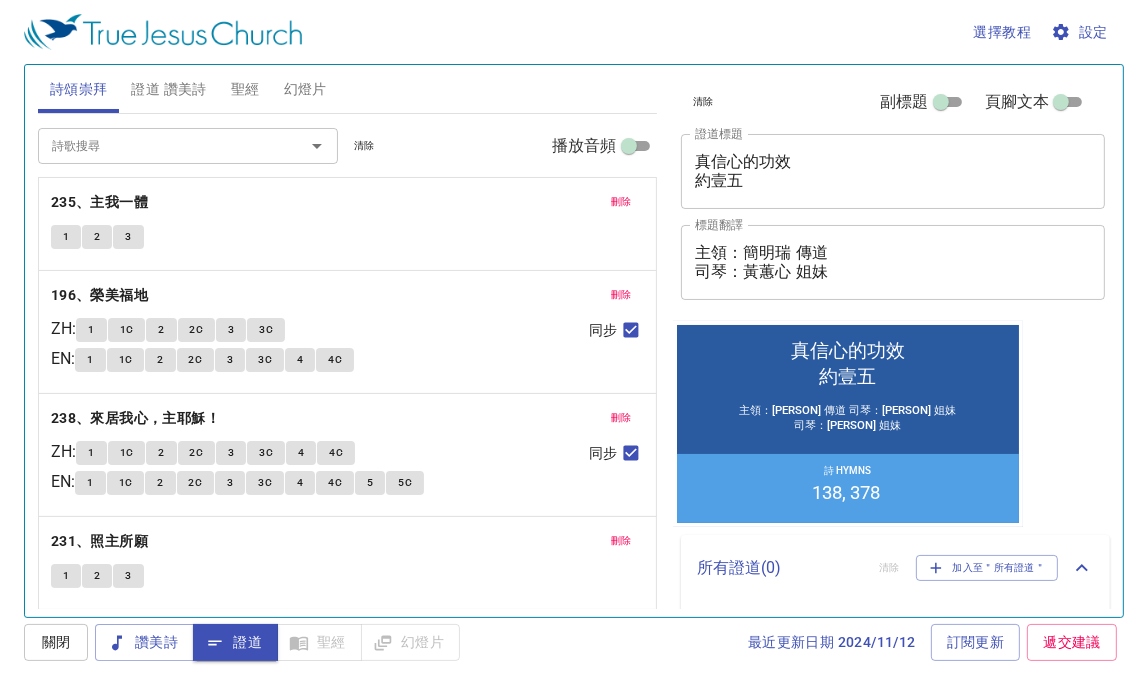 click on "聖經" at bounding box center (245, 89) 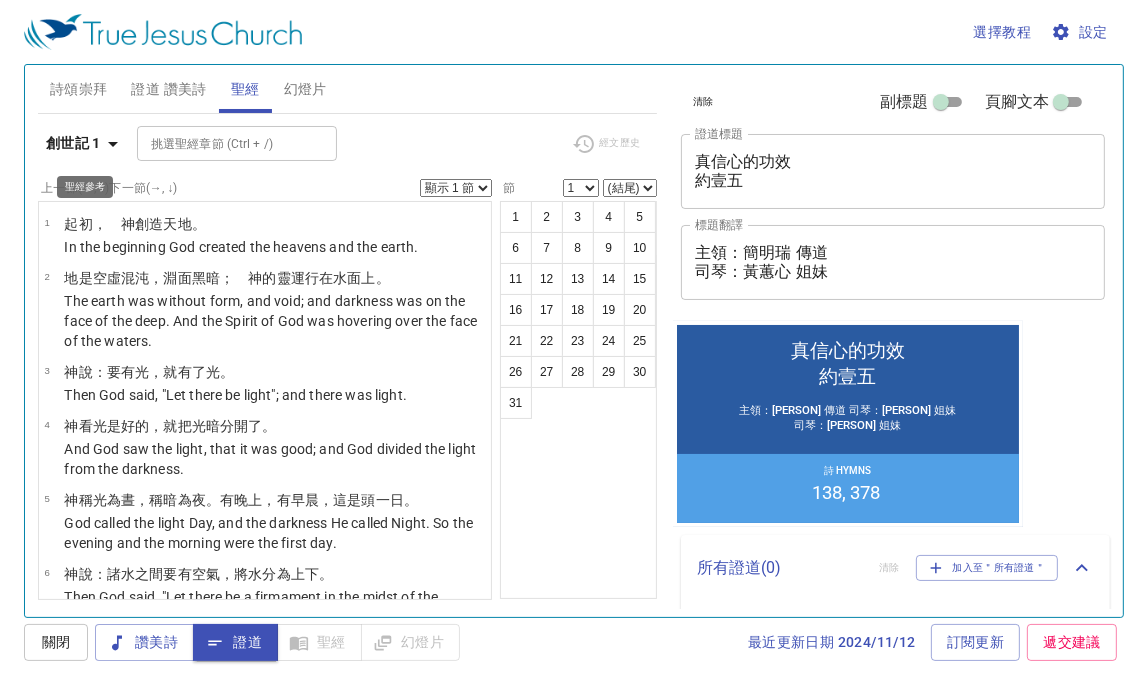 click on "創世記 1" at bounding box center [85, 143] 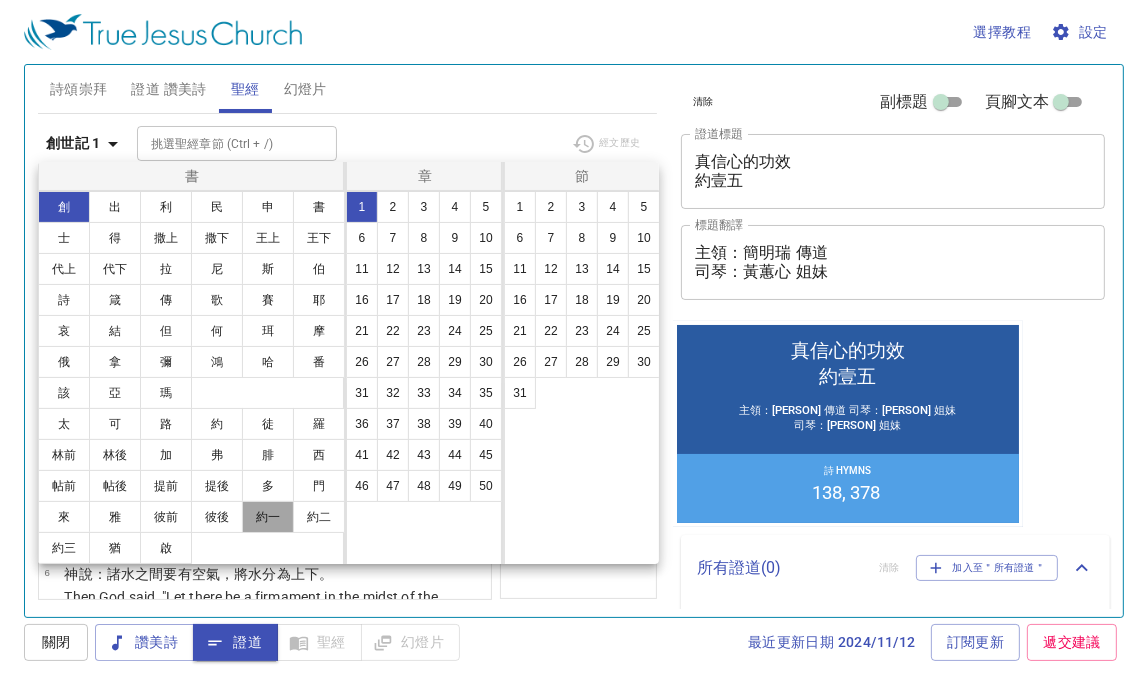 click on "約一" at bounding box center [268, 517] 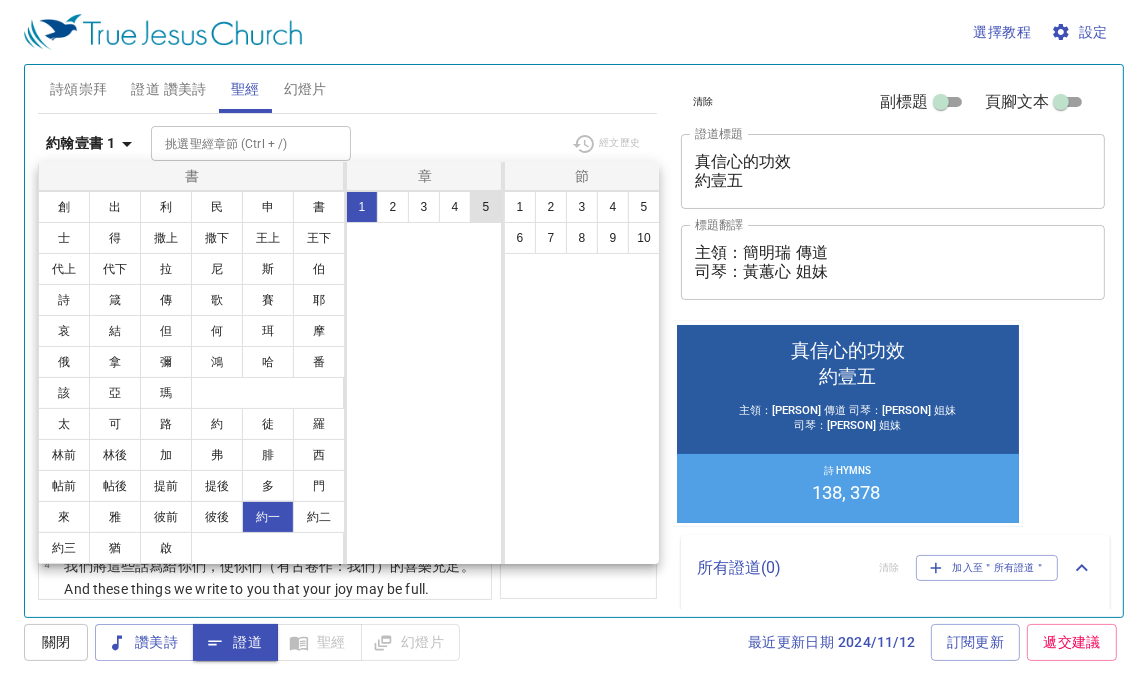 click on "5" at bounding box center [486, 207] 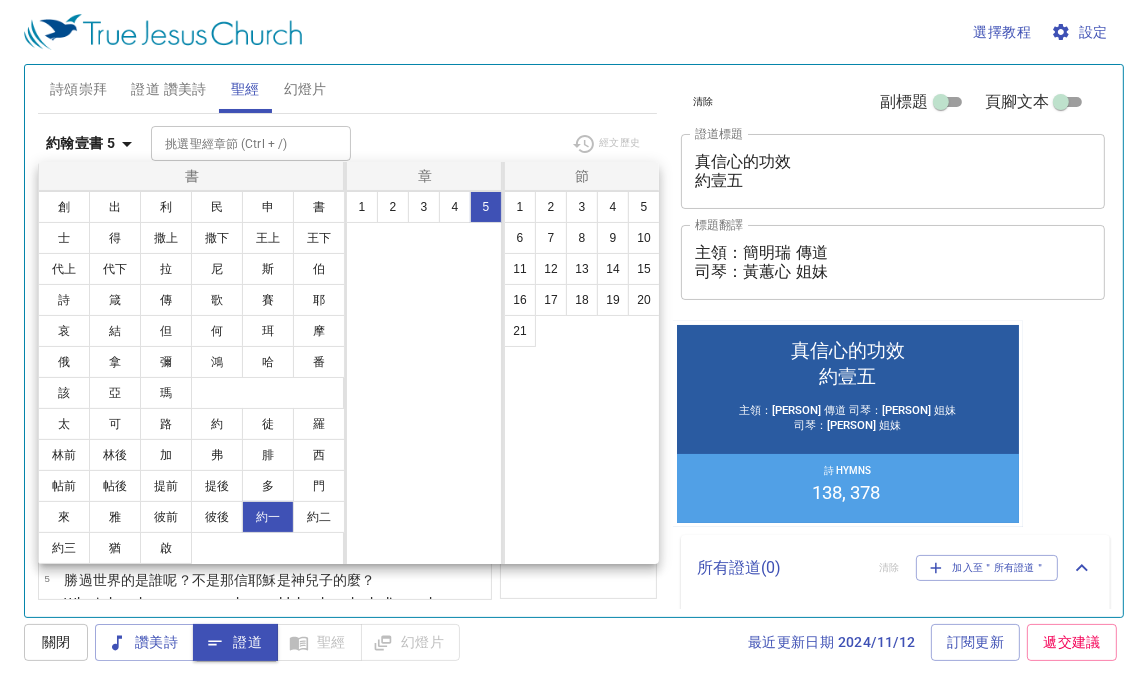 click at bounding box center [574, 344] 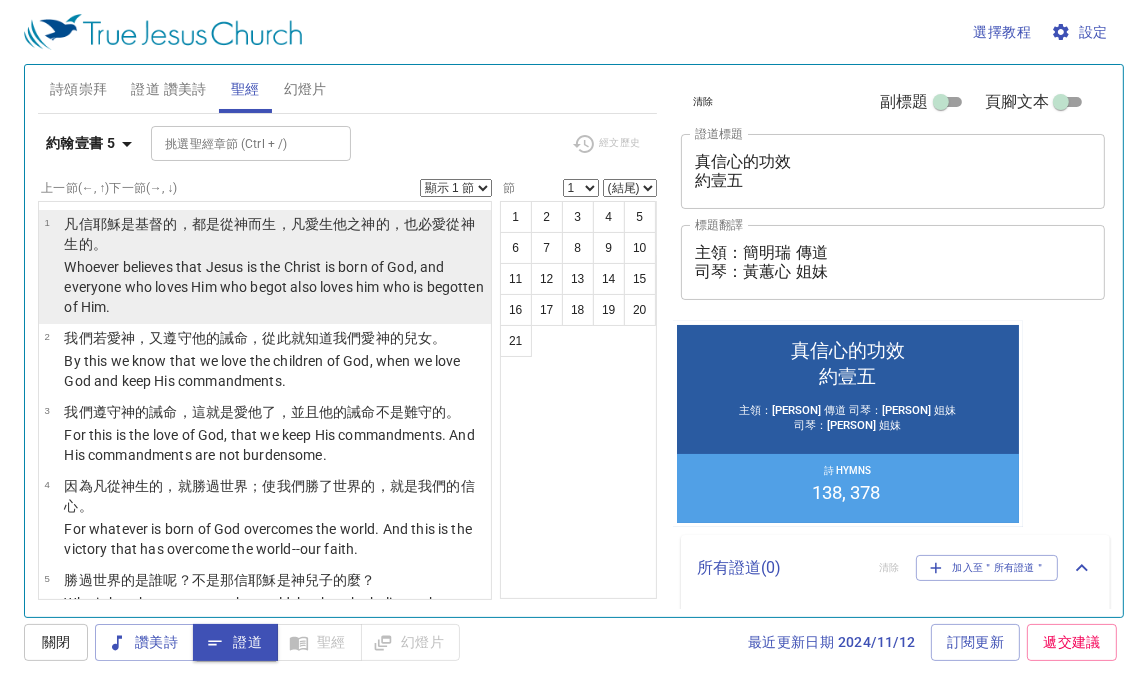 click on "凡信耶穌是基督的，都是從神而生，凡愛生他之神的，也必愛從神生的。" at bounding box center (274, 234) 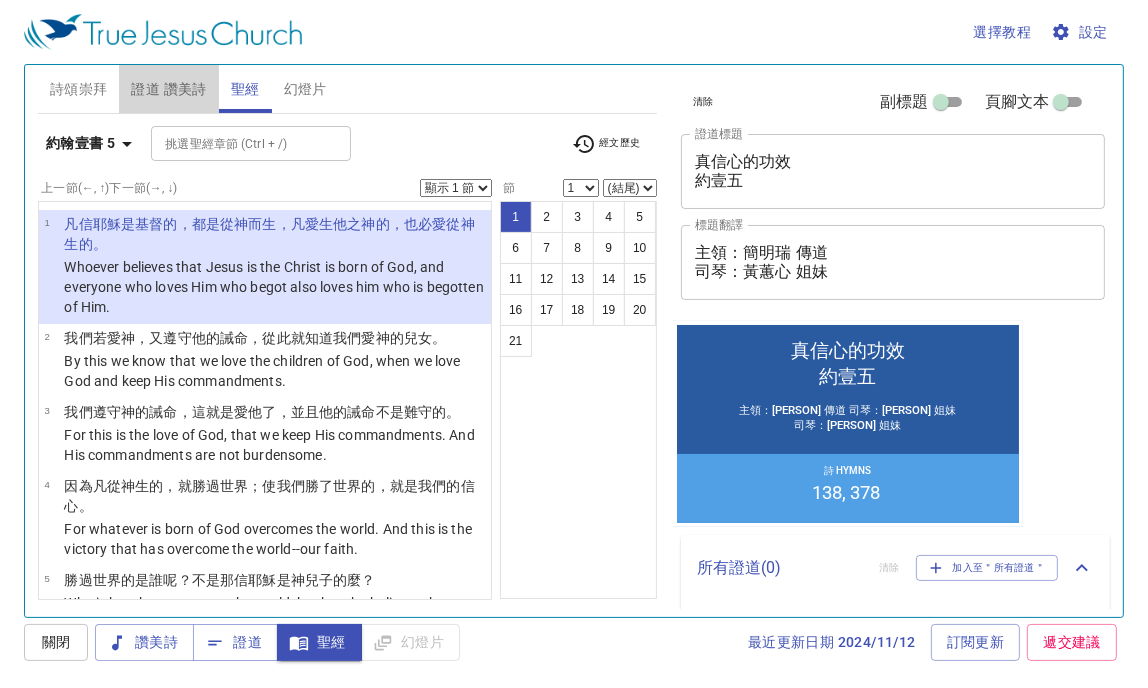 click on "證道 讚美詩" at bounding box center (168, 89) 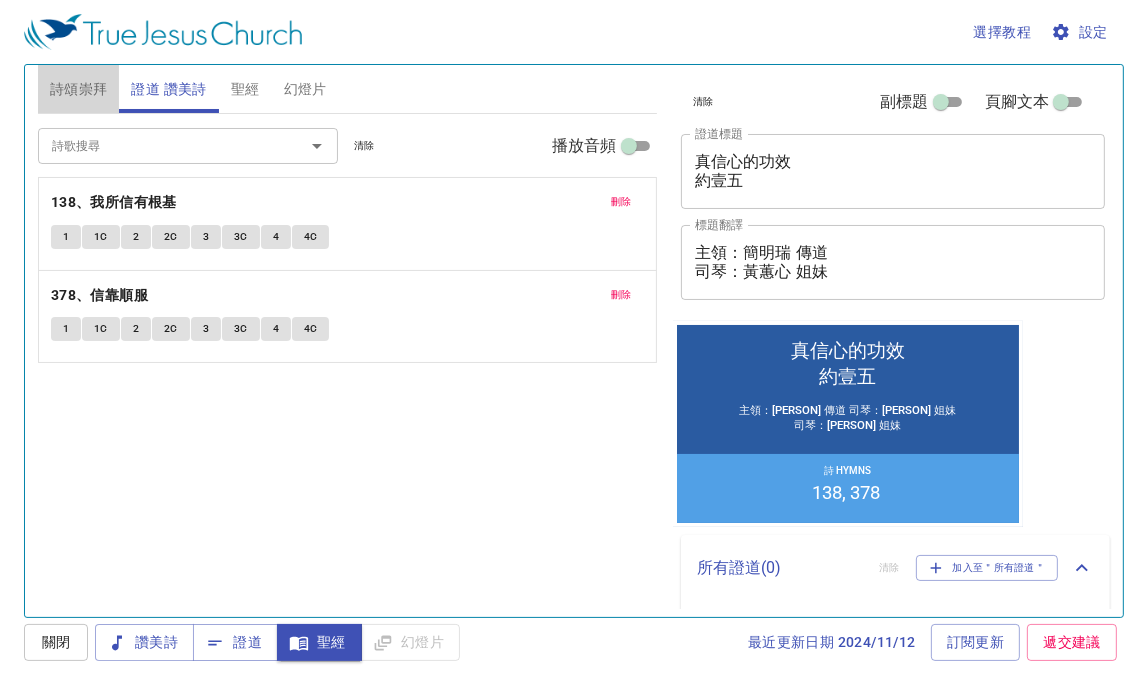 click on "詩頌崇拜" at bounding box center [79, 89] 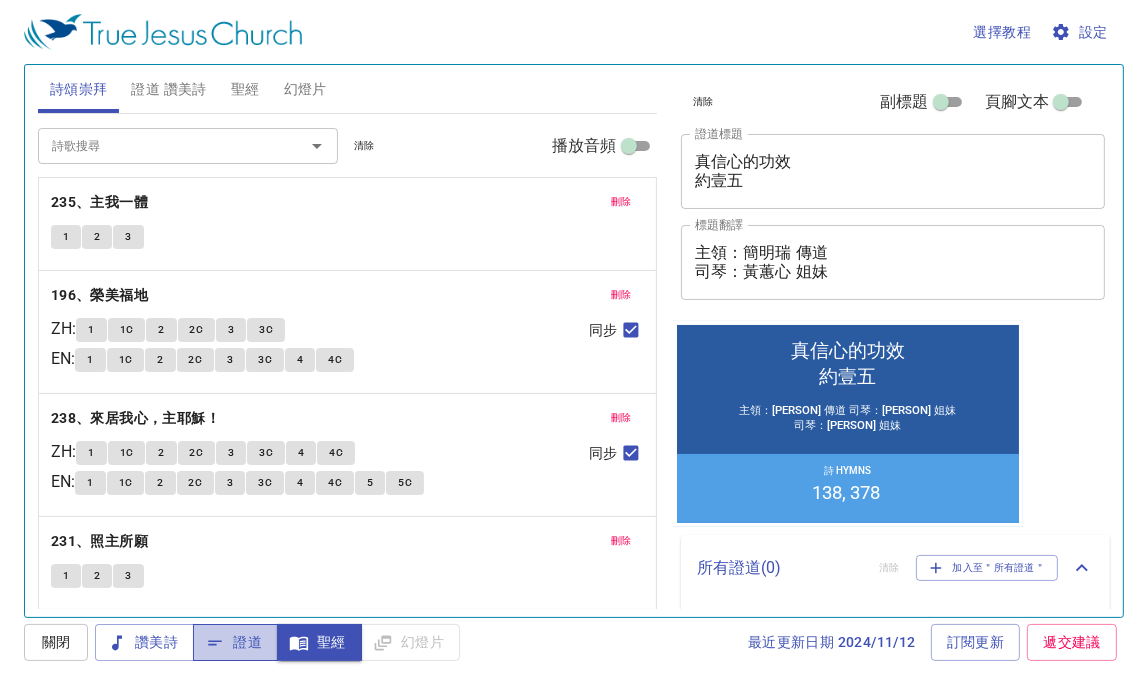 click on "證道" at bounding box center (235, 642) 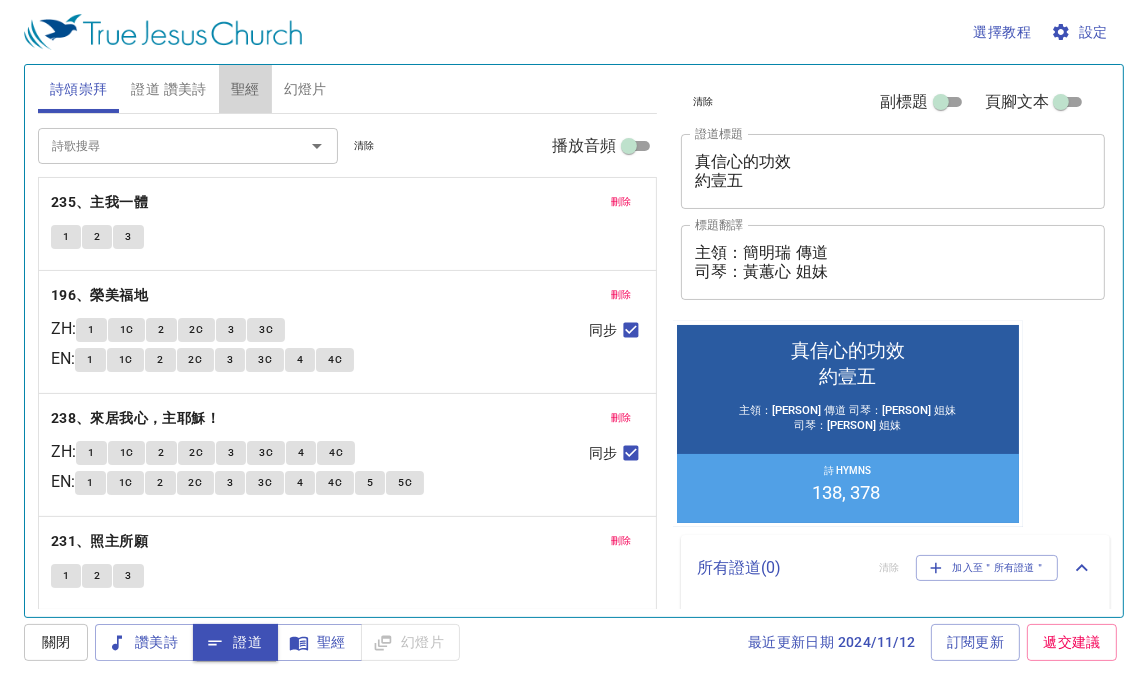 click on "聖經" at bounding box center (245, 89) 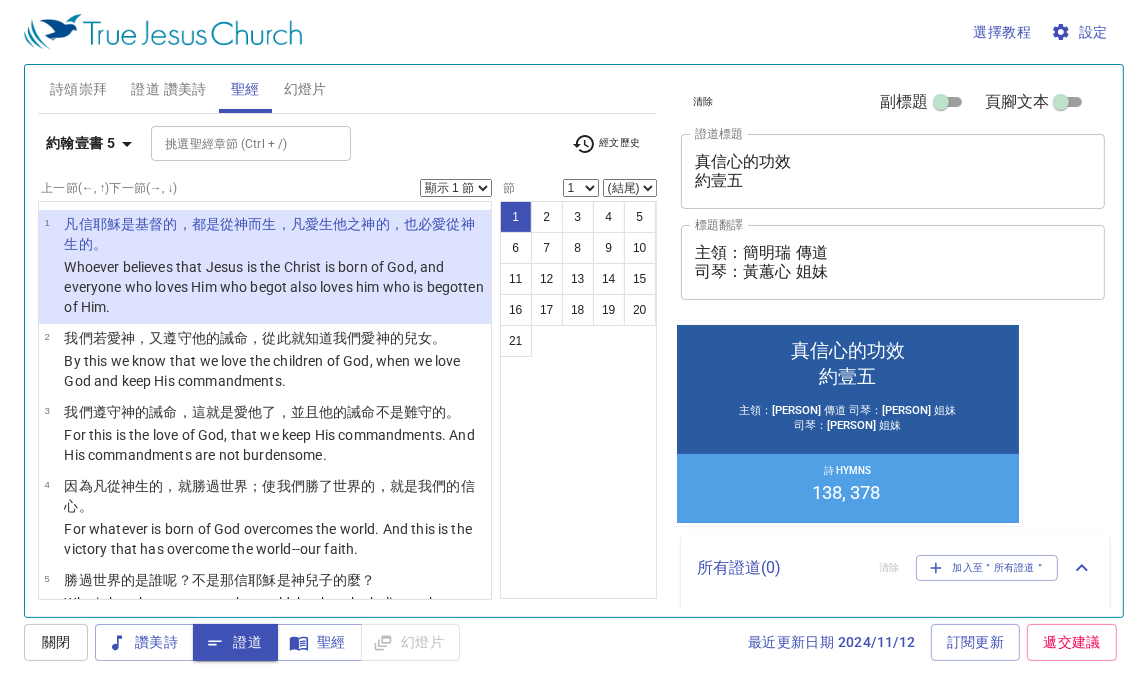click on "Whoever believes that Jesus is the Christ is born of God, and everyone who loves Him who begot also loves him who is begotten of Him." at bounding box center [274, 234] 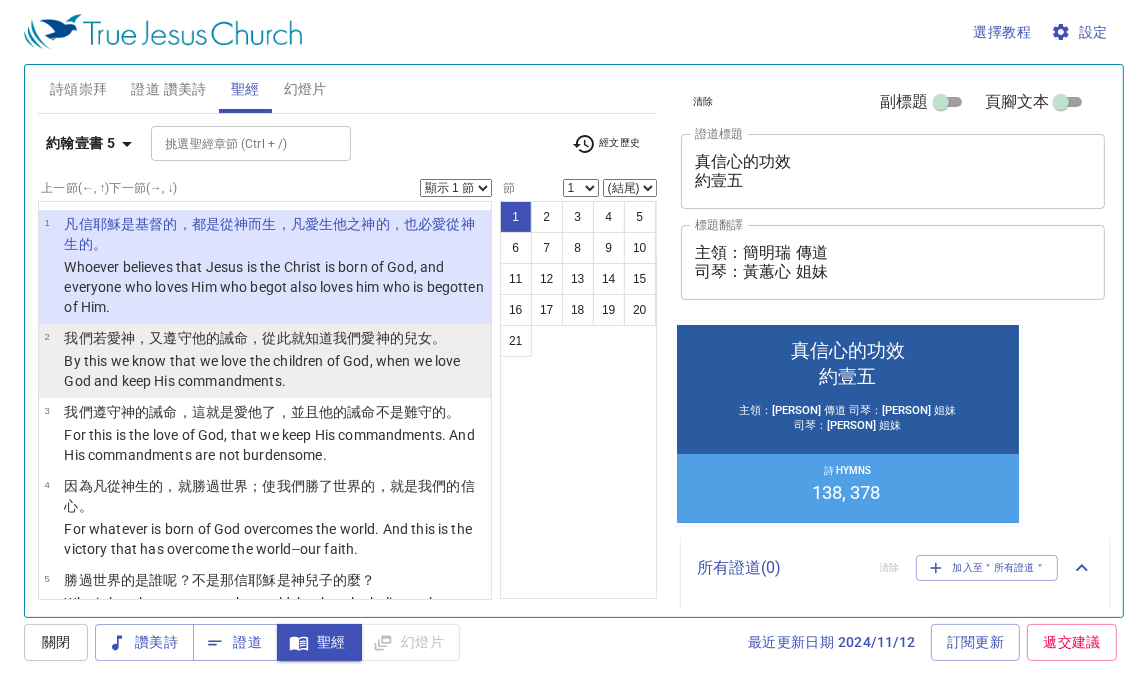 click on "By this we know that we love the children of God, when we love God and keep His commandments." at bounding box center (274, 234) 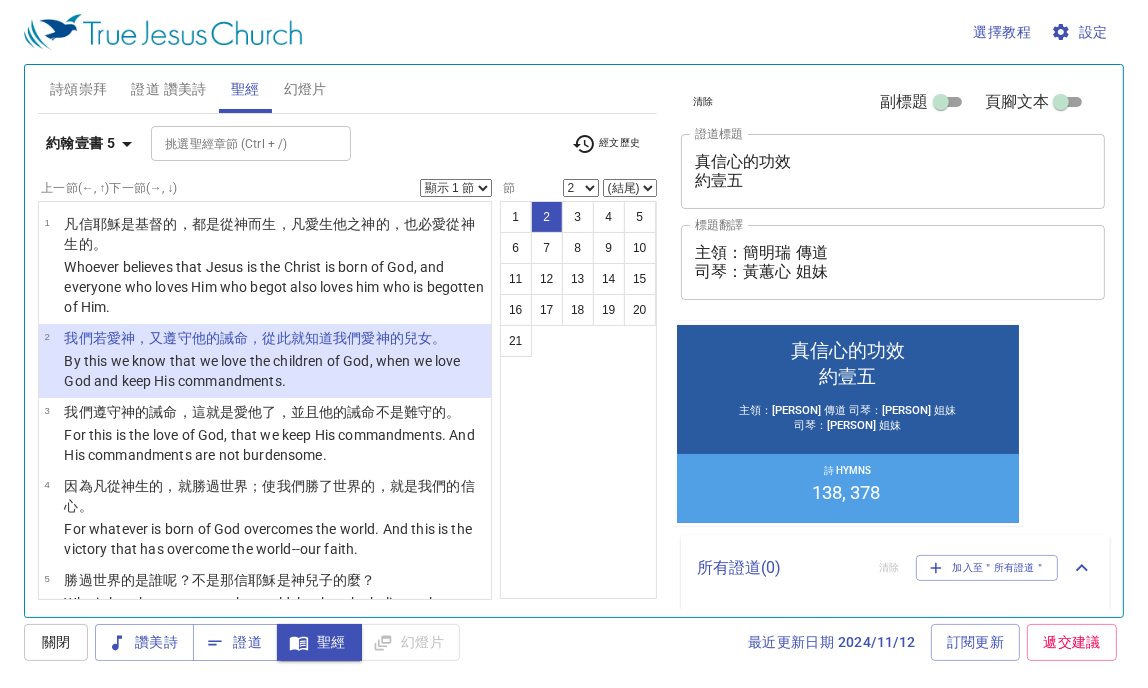 click on "顯示 1 節 顯示 2 節 顯示 3 節 顯示 4 節 顯示 5 節" at bounding box center (456, 188) 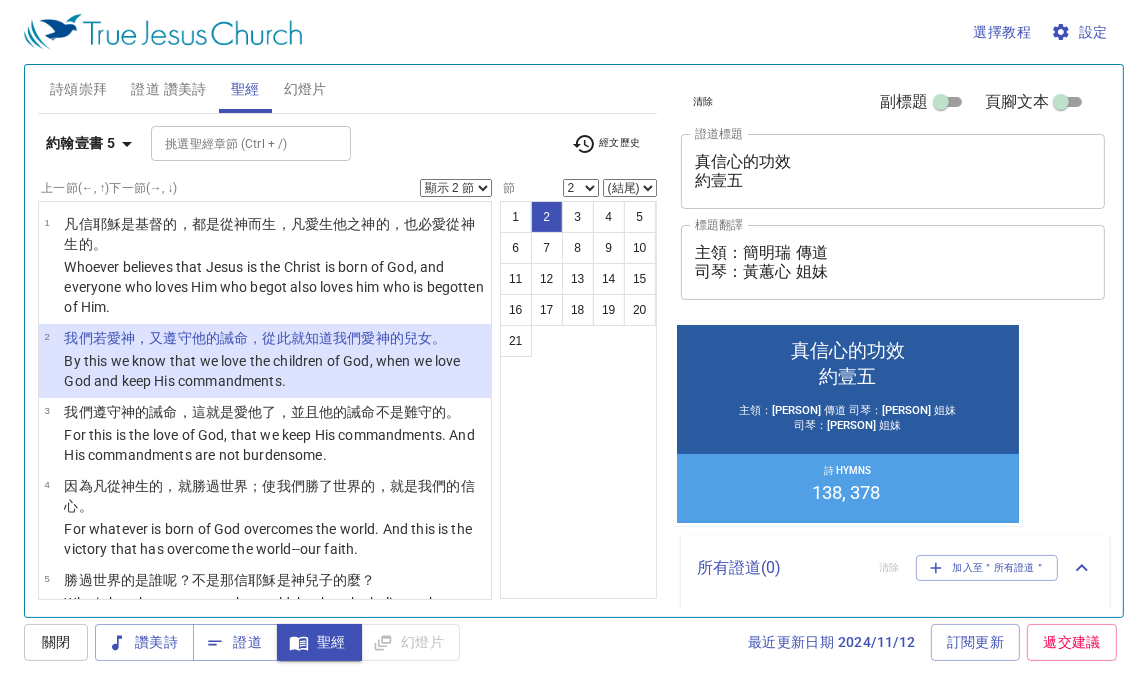 click on "顯示 1 節 顯示 2 節 顯示 3 節 顯示 4 節 顯示 5 節" at bounding box center (456, 188) 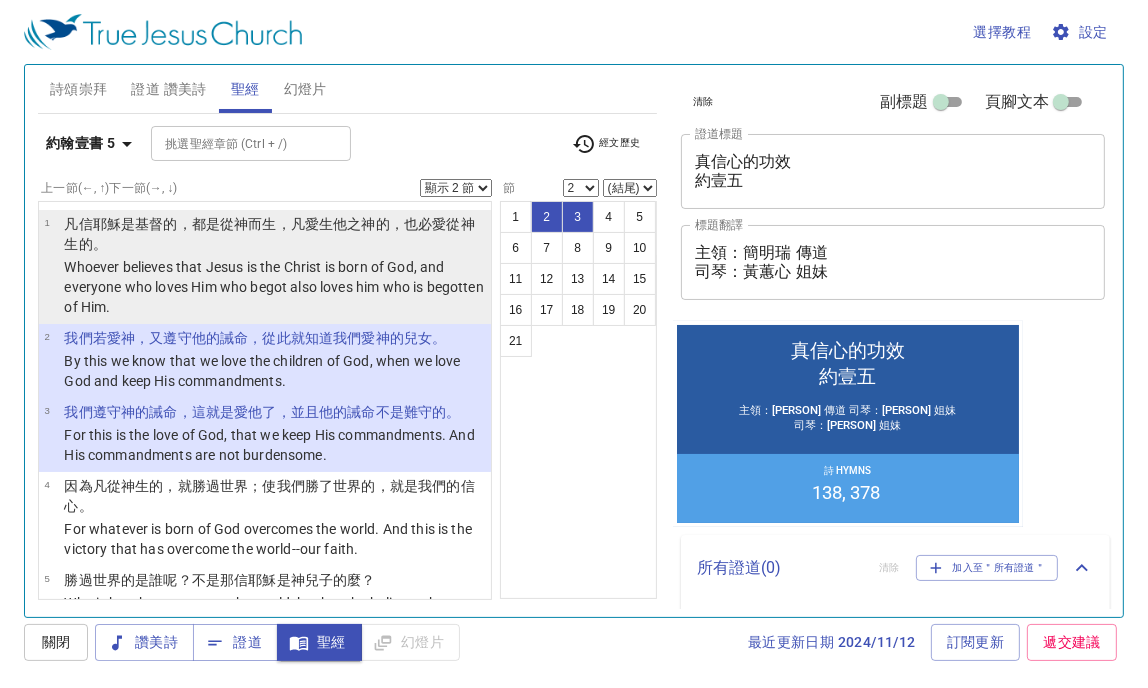 click on "凡信耶穌是基督的，都是從神而生，凡愛生他之神的，也必愛從神生的。" at bounding box center (274, 234) 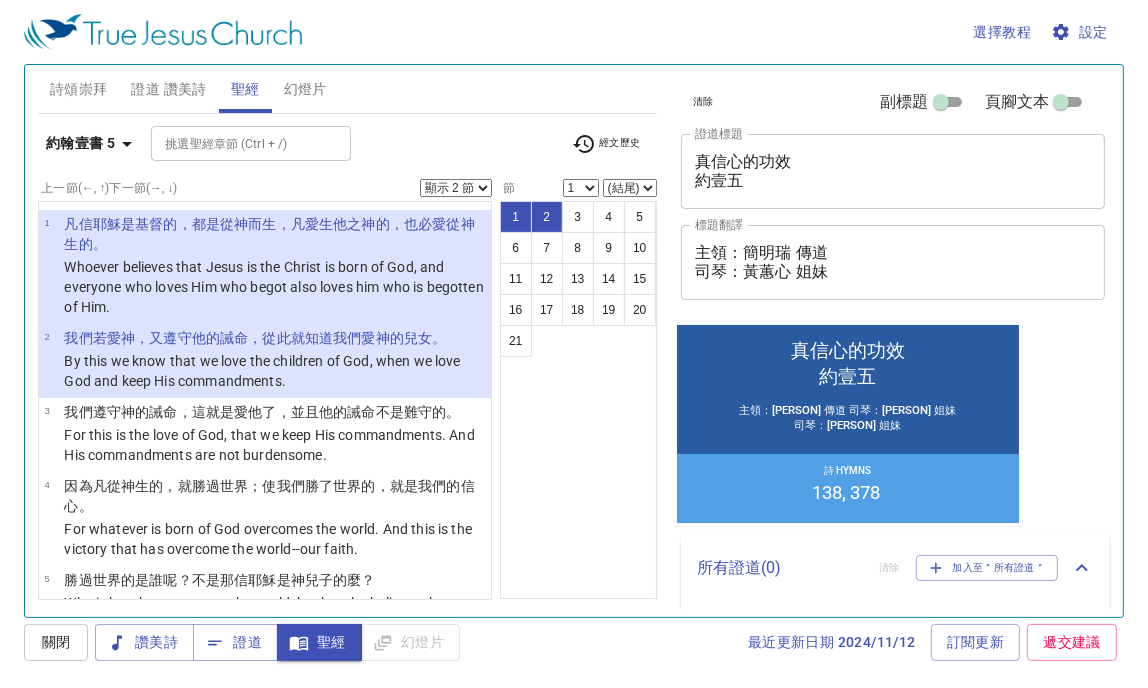 click on "顯示 1 節 顯示 2 節 顯示 3 節 顯示 4 節 顯示 5 節" at bounding box center [456, 188] 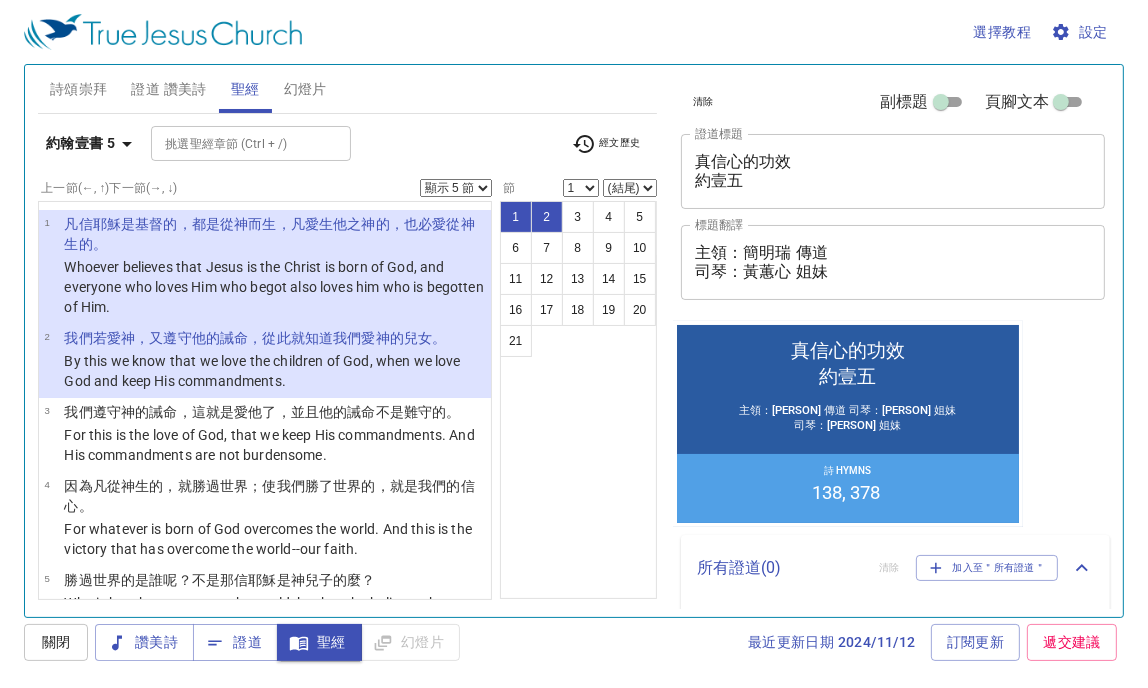 click on "顯示 1 節 顯示 2 節 顯示 3 節 顯示 4 節 顯示 5 節" at bounding box center (456, 188) 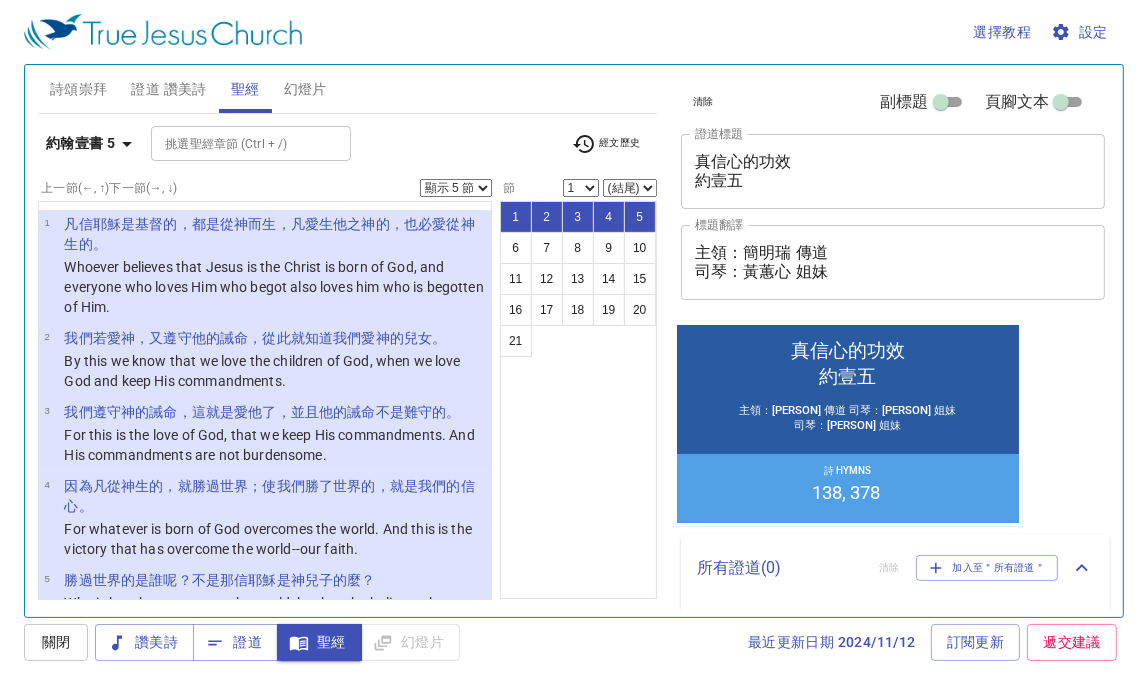 click on "顯示 1 節 顯示 2 節 顯示 3 節 顯示 4 節 顯示 5 節" at bounding box center (456, 188) 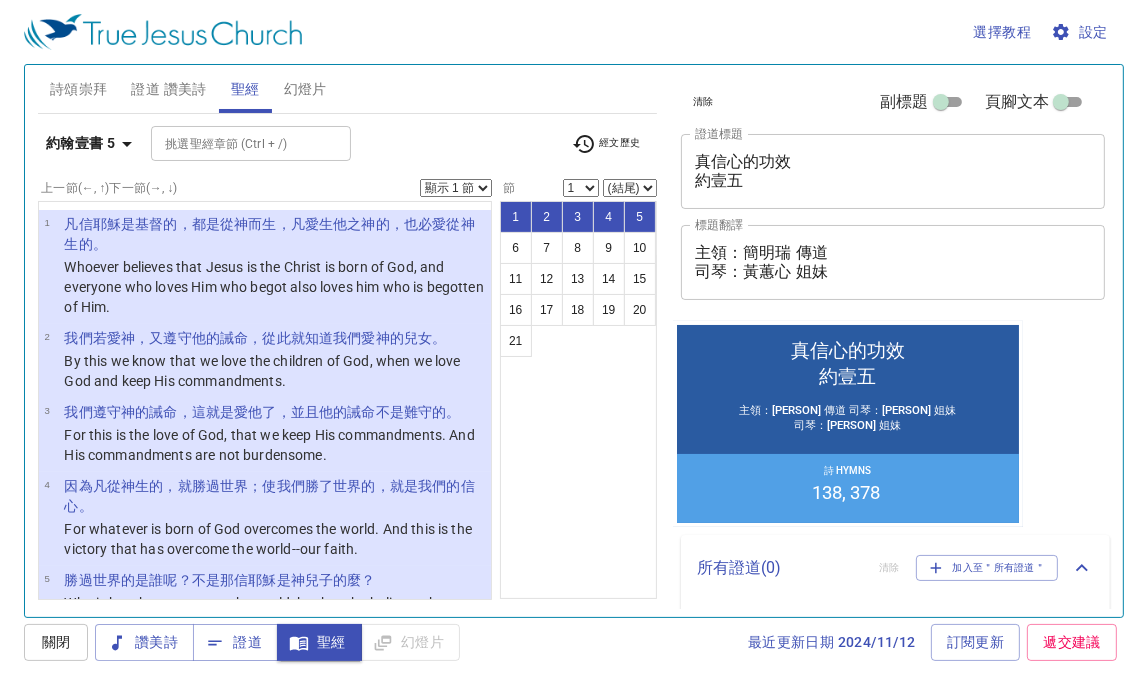 click on "顯示 1 節 顯示 2 節 顯示 3 節 顯示 4 節 顯示 5 節" at bounding box center [456, 188] 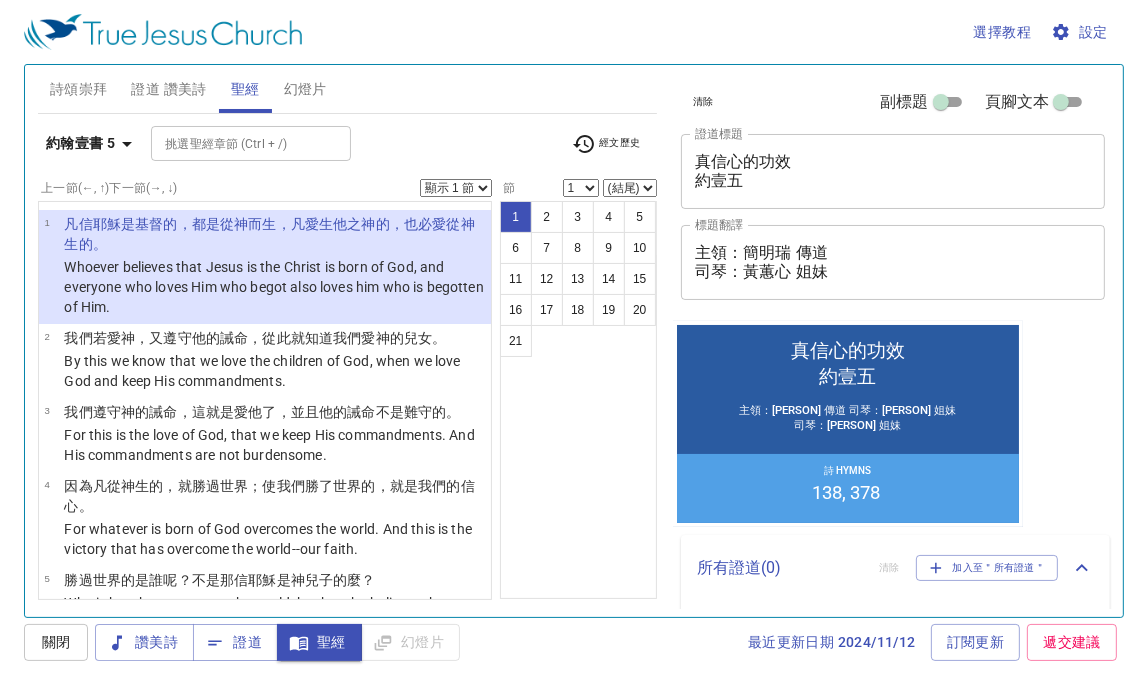 click on "凡信耶穌是基督的，都是從神而生，凡愛生他之神的，也必愛從神生的。" at bounding box center [274, 234] 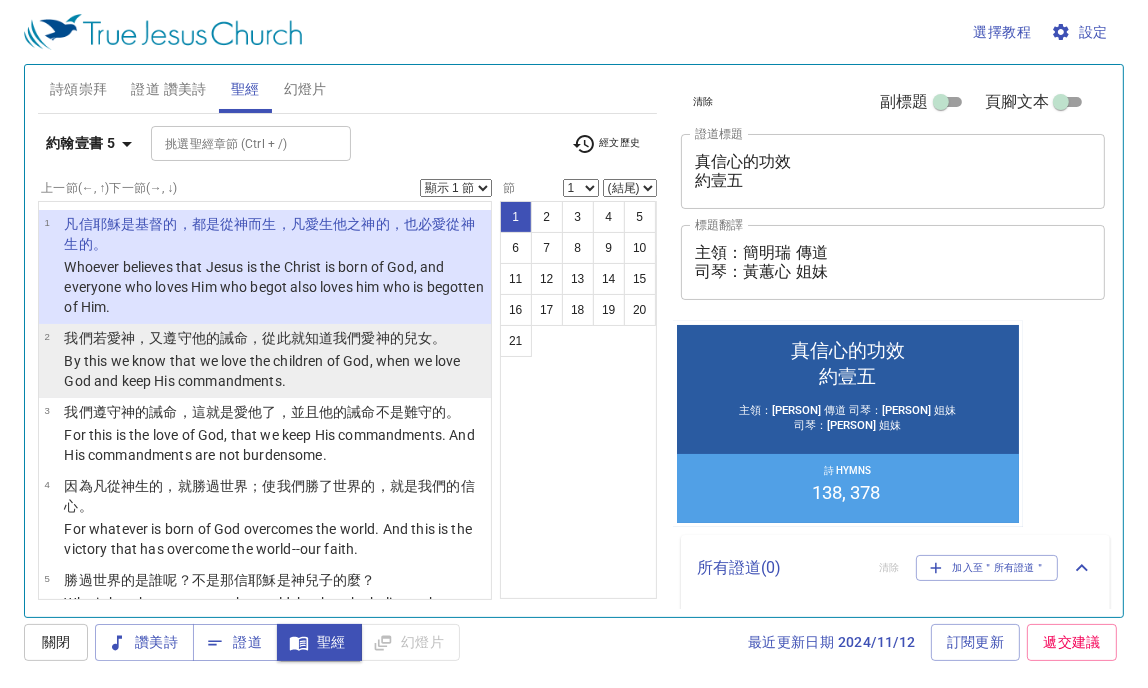 click on "By this we know that we love the children of God, when we love God and keep His commandments." at bounding box center (274, 234) 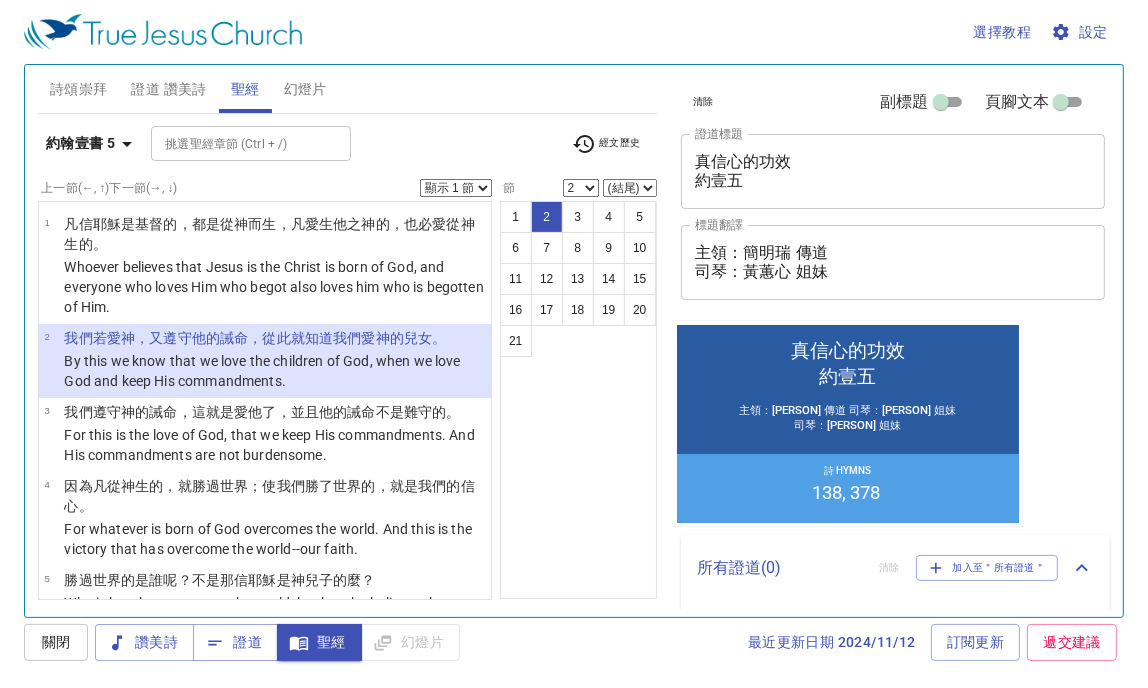 click on "顯示 1 節 顯示 2 節 顯示 3 節 顯示 4 節 顯示 5 節" at bounding box center [456, 188] 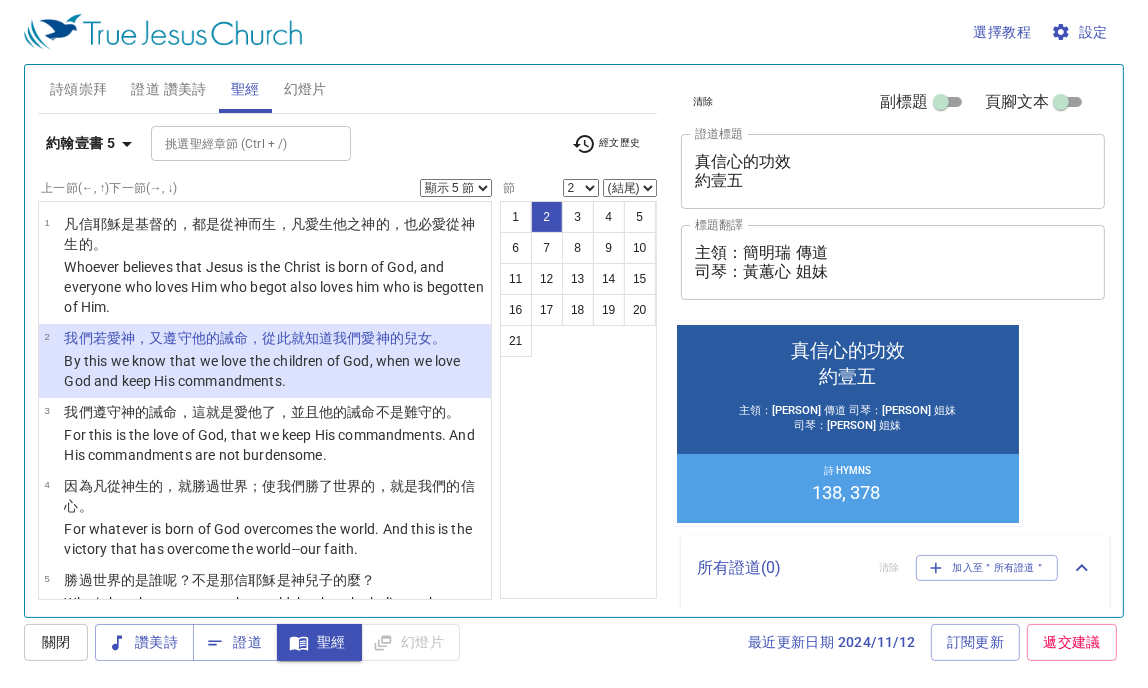click on "顯示 1 節 顯示 2 節 顯示 3 節 顯示 4 節 顯示 5 節" at bounding box center (456, 188) 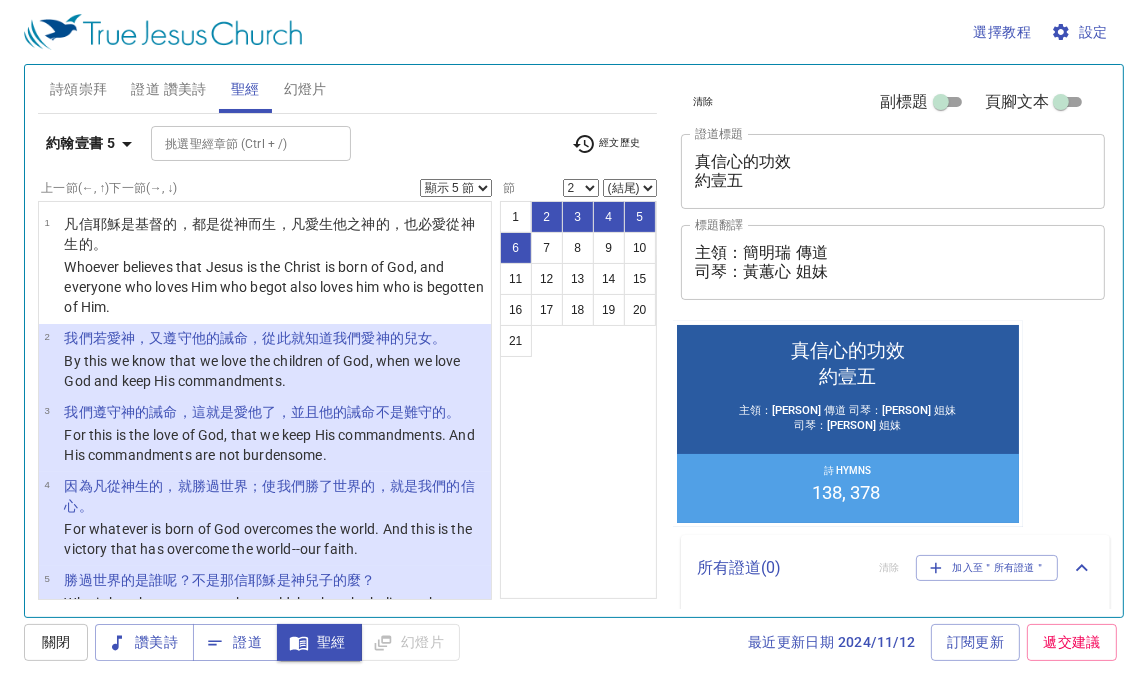 click on "顯示 1 節 顯示 2 節 顯示 3 節 顯示 4 節 顯示 5 節" at bounding box center [456, 188] 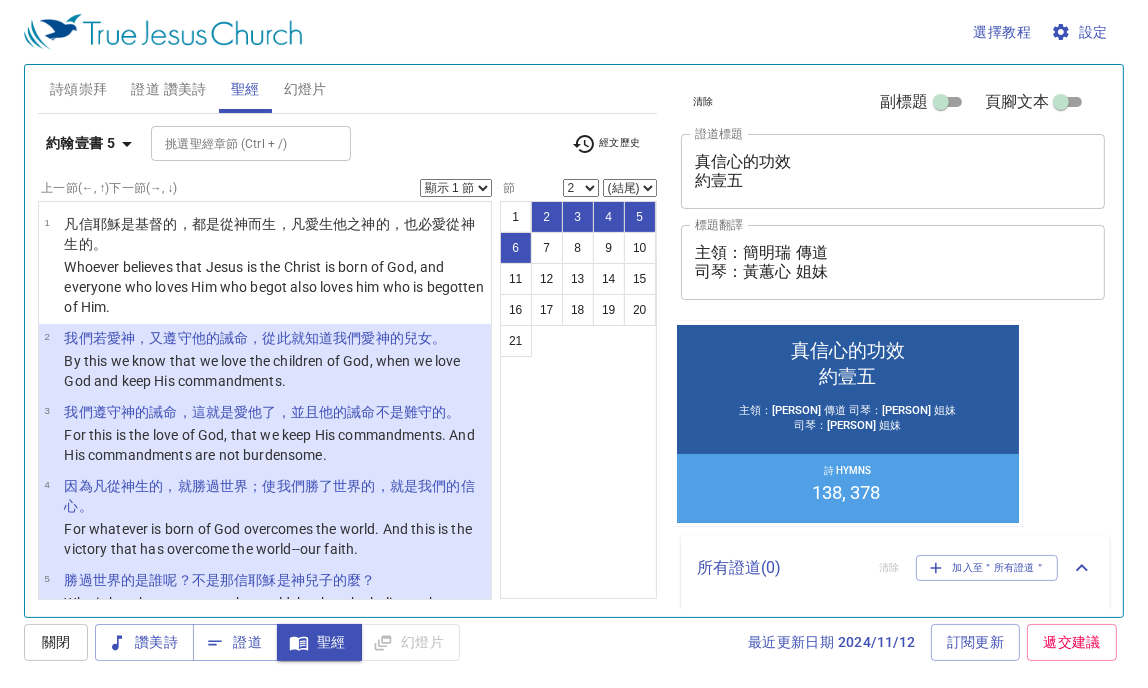 click on "顯示 1 節 顯示 2 節 顯示 3 節 顯示 4 節 顯示 5 節" at bounding box center (456, 188) 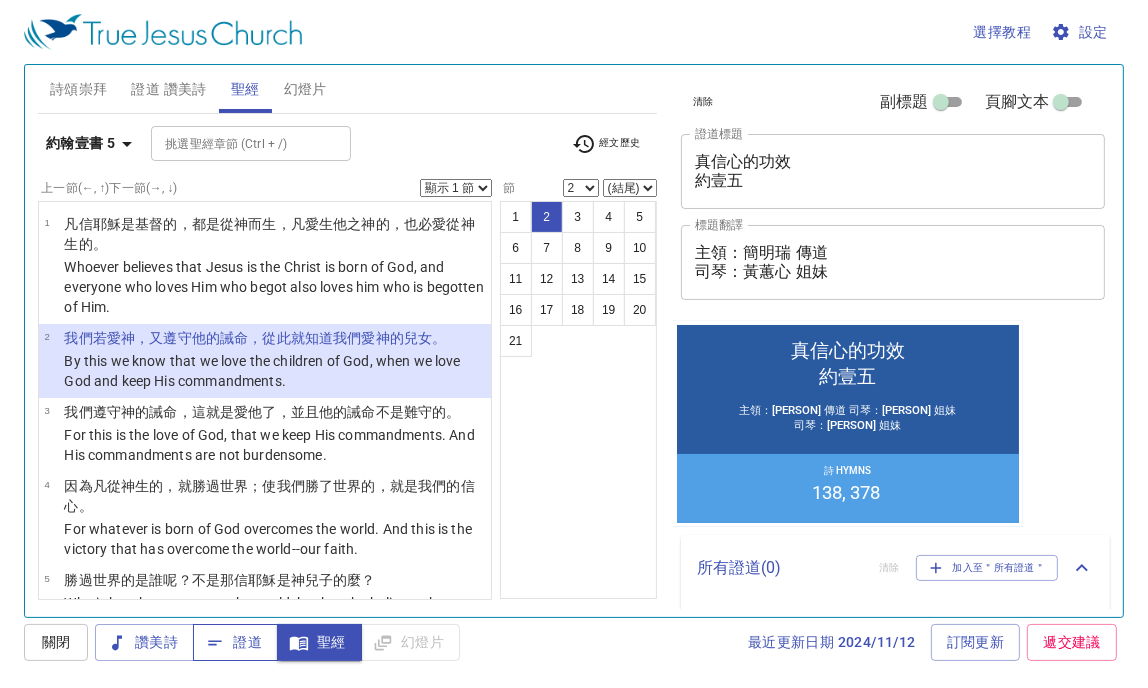 click on "證道" at bounding box center (144, 642) 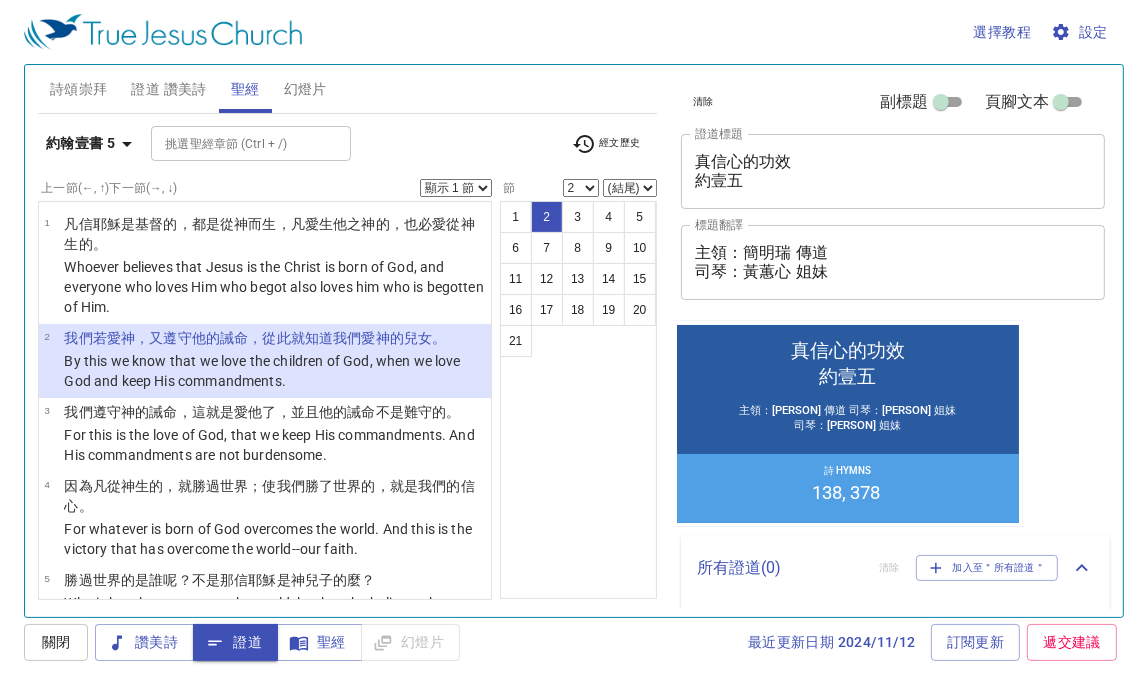 type 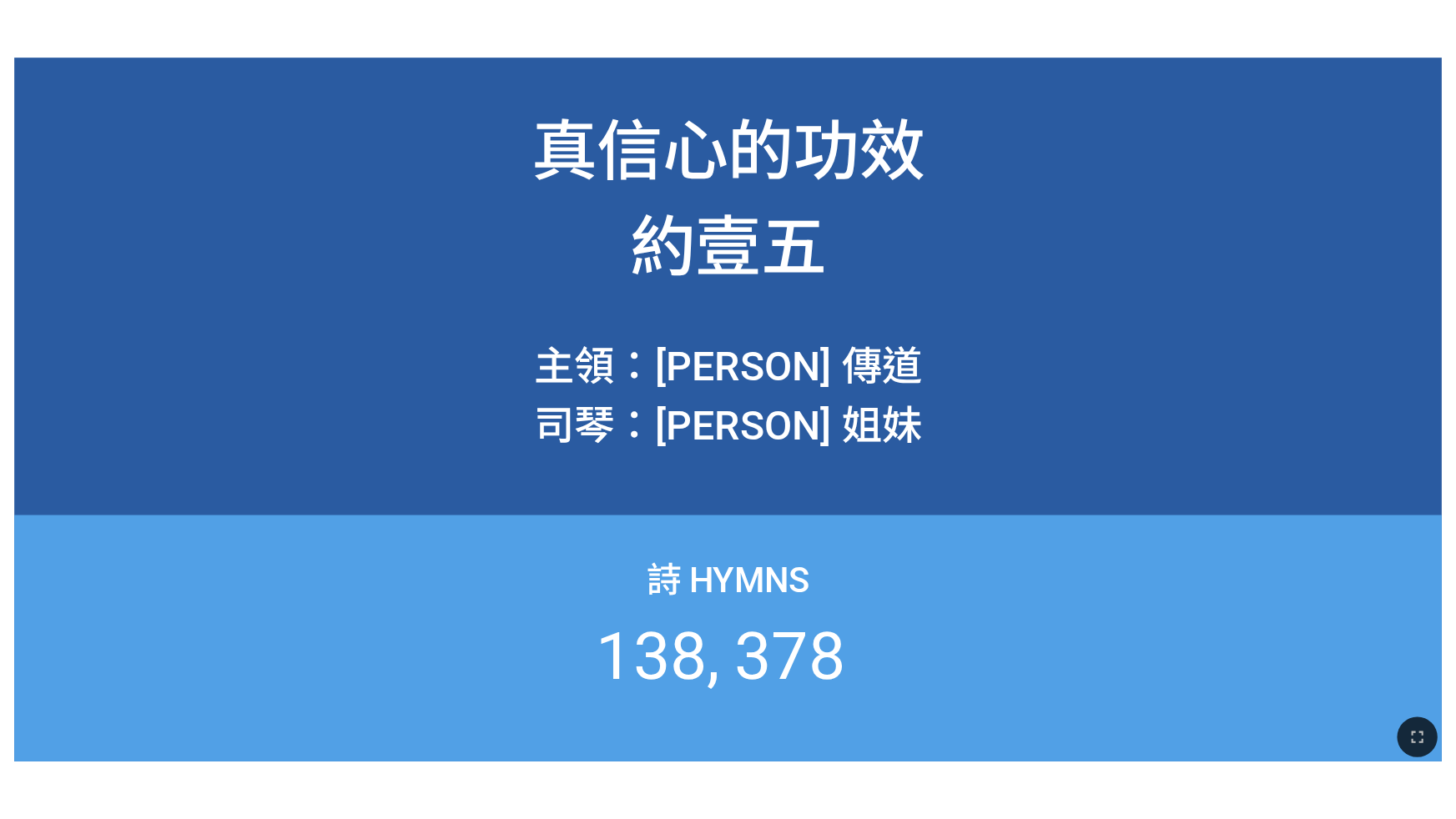 scroll, scrollTop: 0, scrollLeft: 0, axis: both 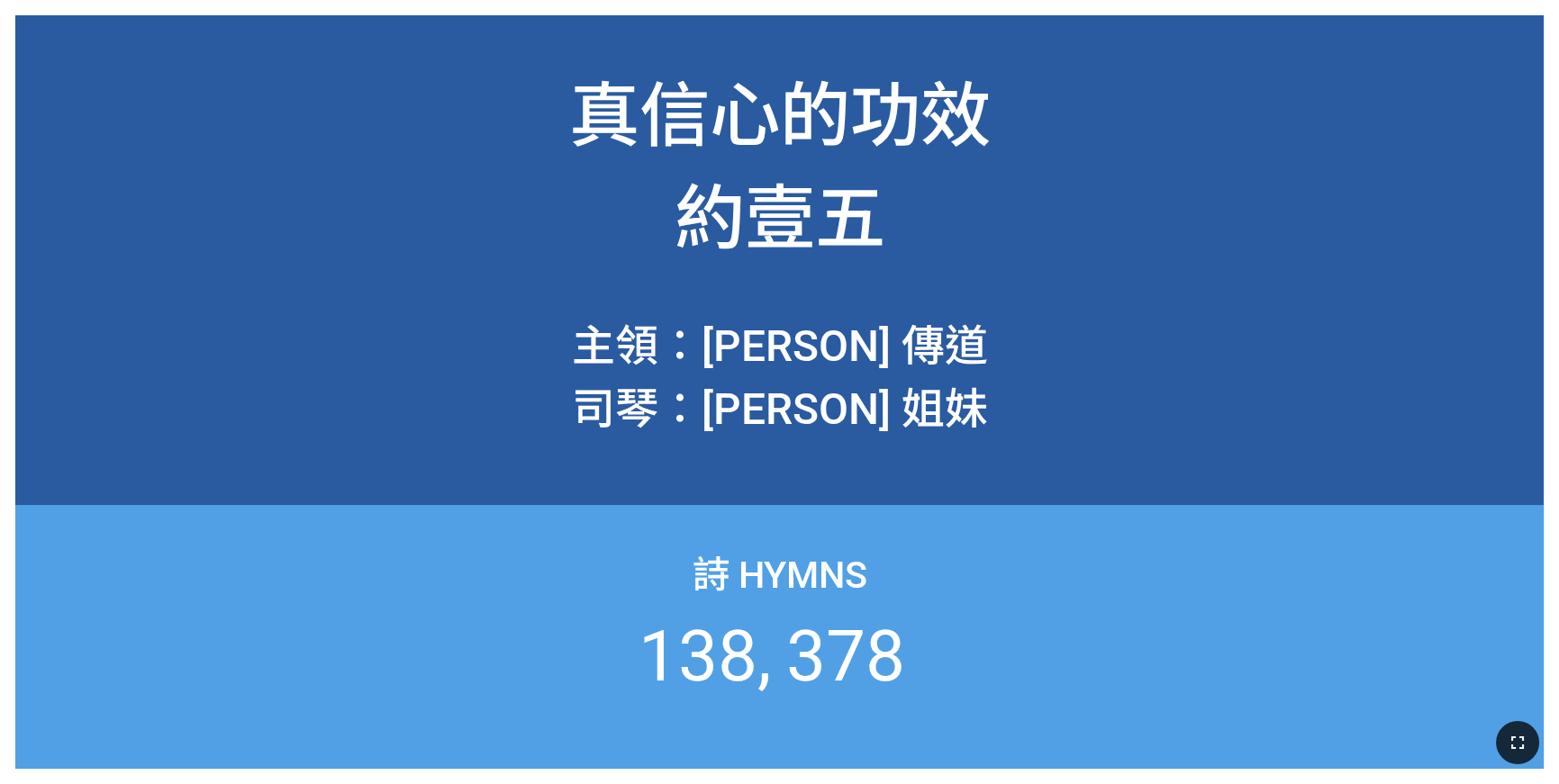 click at bounding box center (1518, 743) 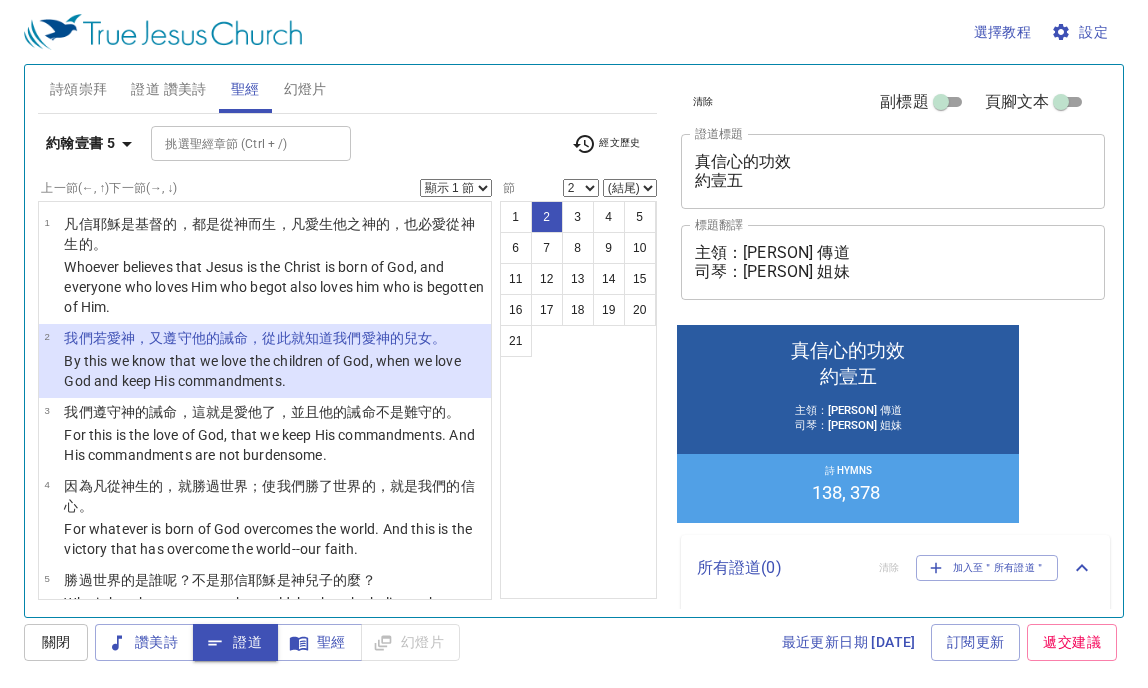 scroll, scrollTop: 0, scrollLeft: 0, axis: both 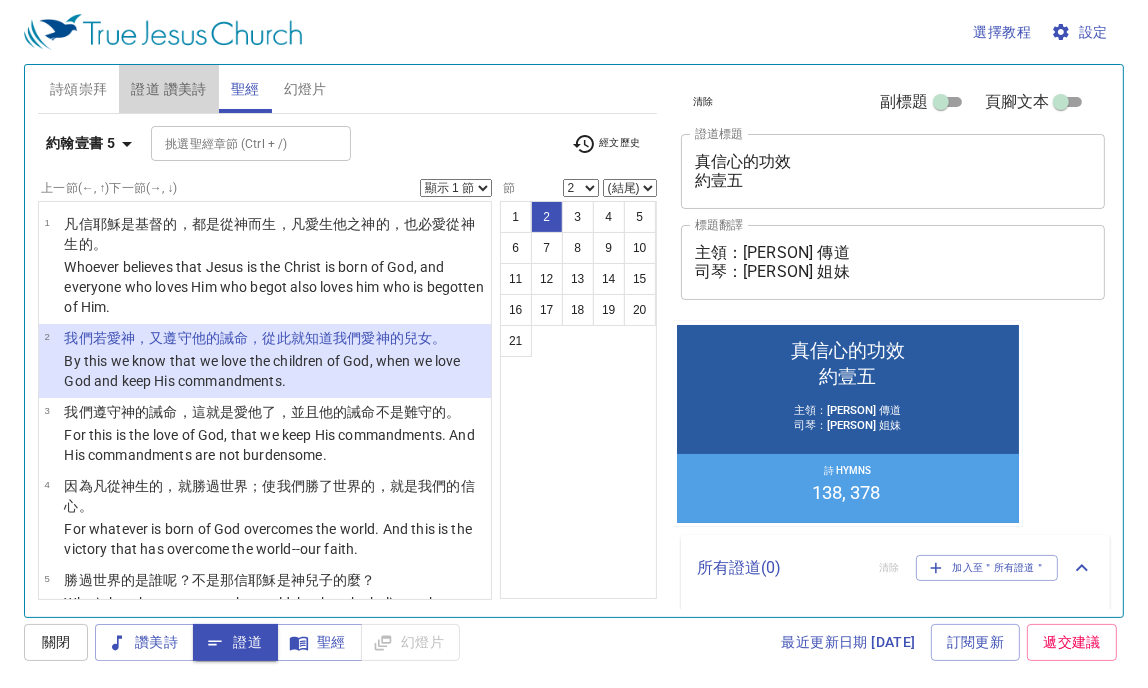click on "證道 讚美詩" at bounding box center (168, 89) 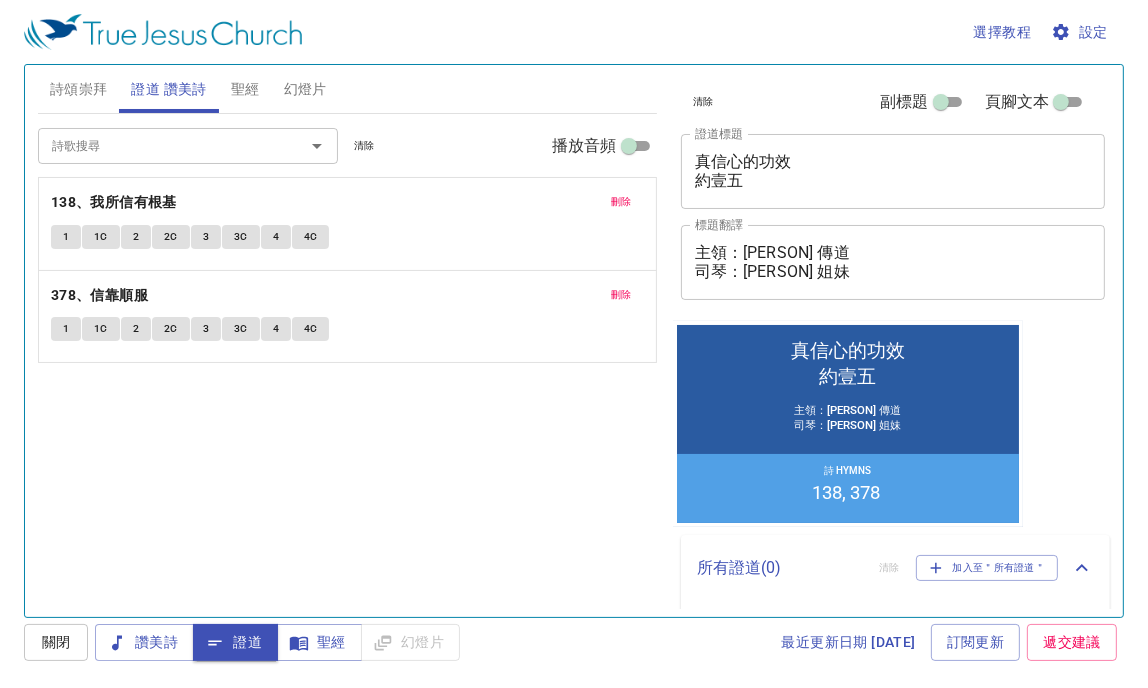click on "詩頌崇拜" at bounding box center [79, 89] 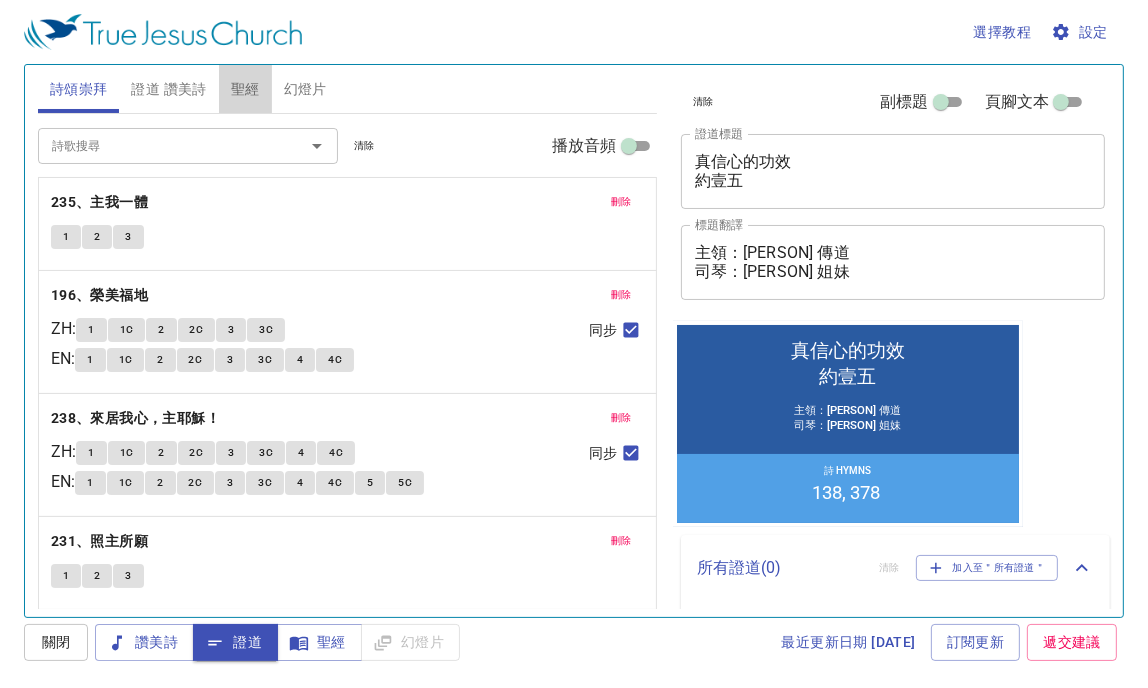 click on "聖經" at bounding box center (245, 89) 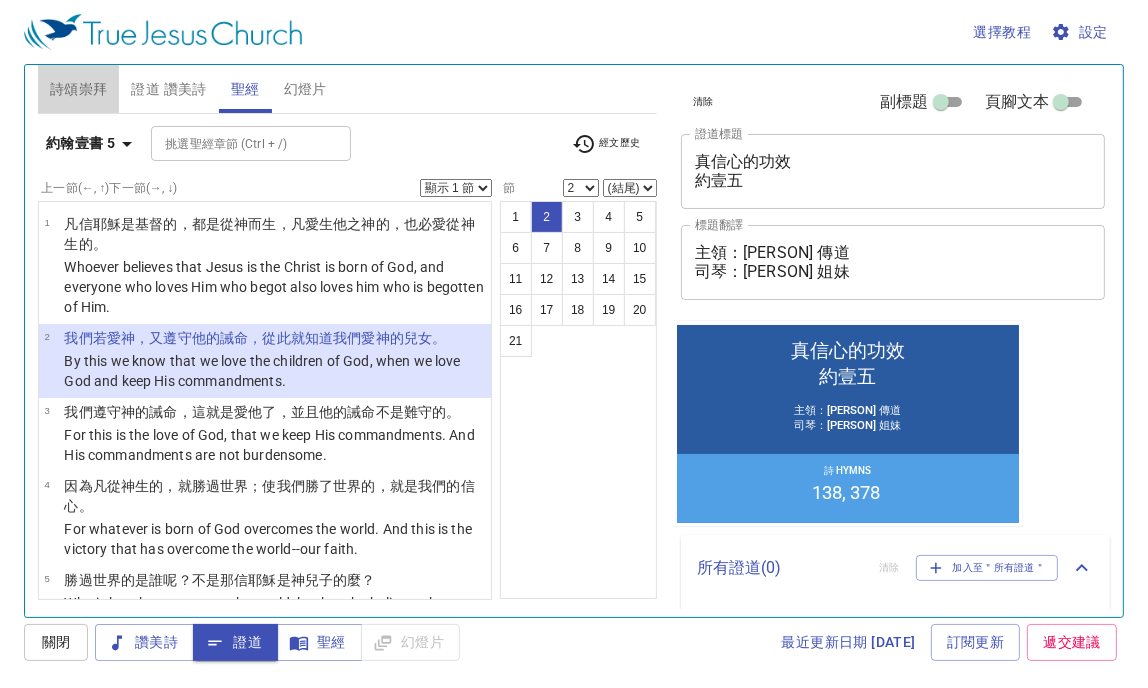 click on "詩頌崇拜" at bounding box center [79, 89] 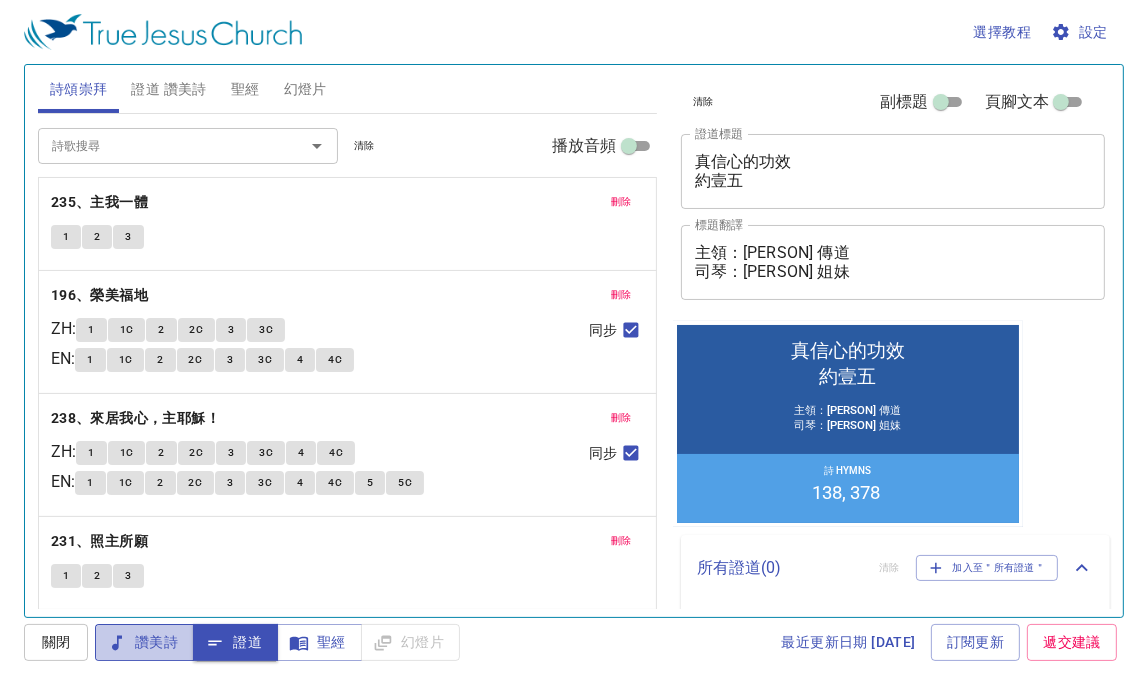 click on "讚美詩" at bounding box center (144, 642) 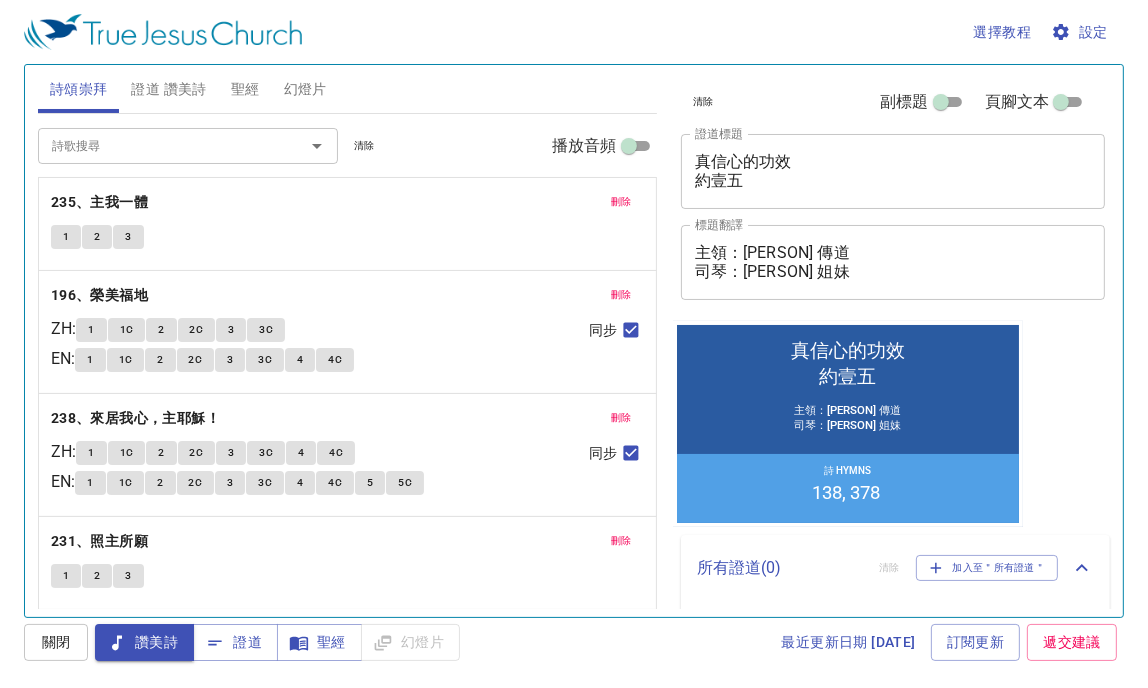 click on "證道 讚美詩" at bounding box center (168, 89) 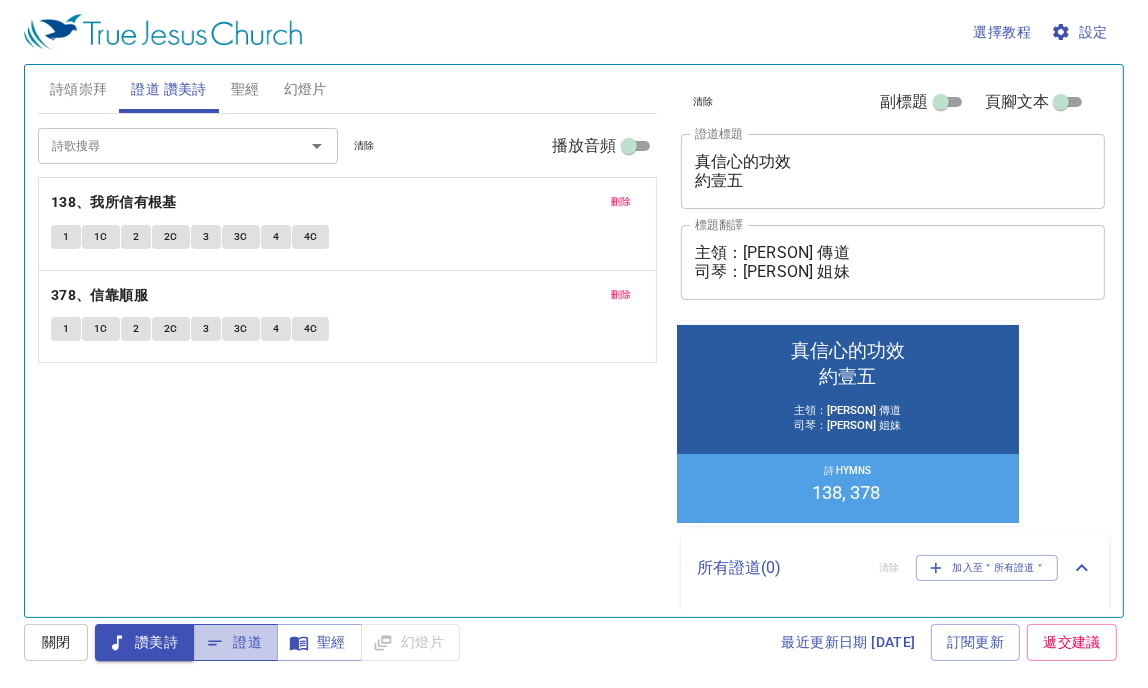 click on "證道" at bounding box center [235, 642] 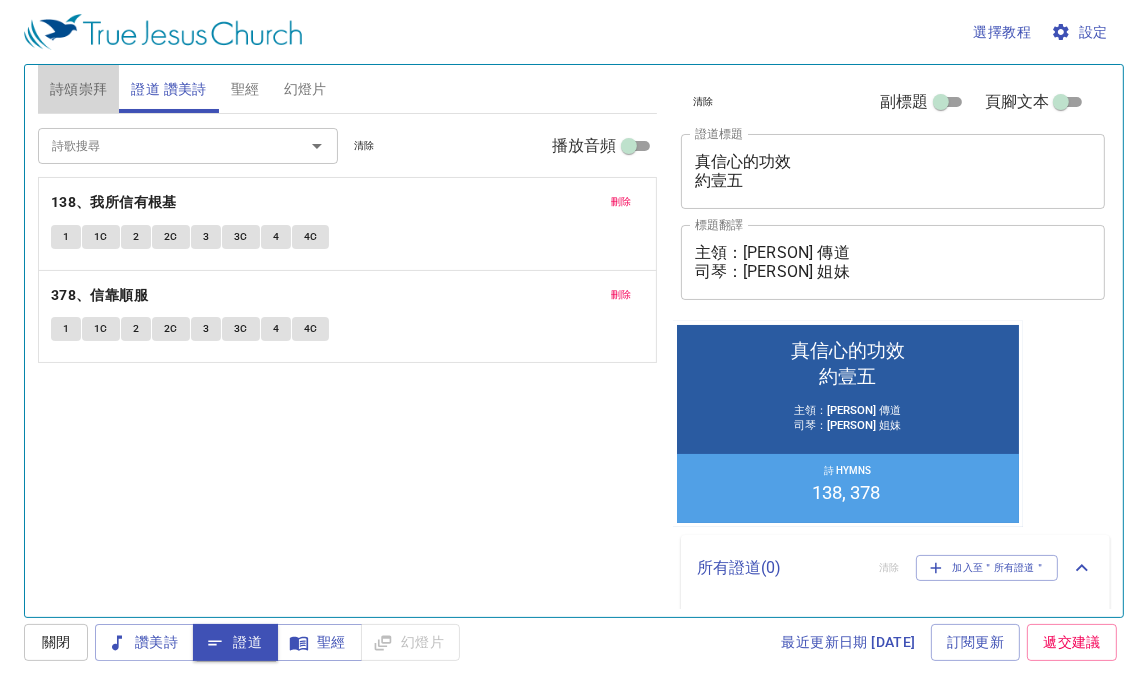 click on "詩頌崇拜" at bounding box center [79, 89] 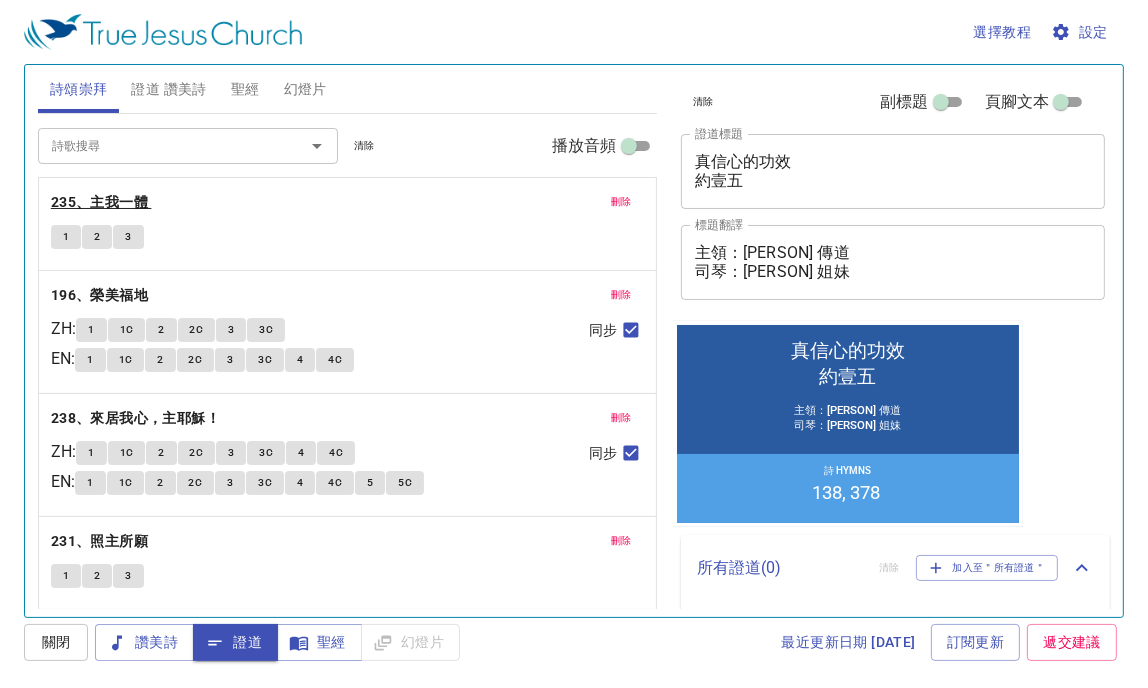 click on "235、主我一體" at bounding box center [99, 202] 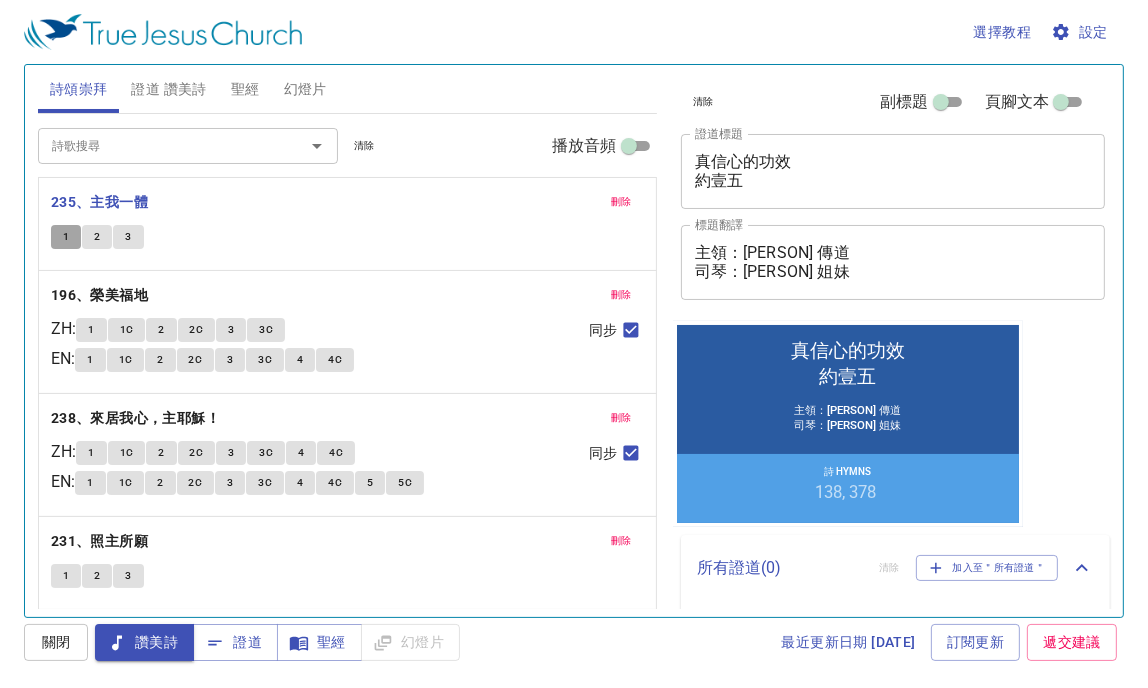 click on "1" at bounding box center (66, 237) 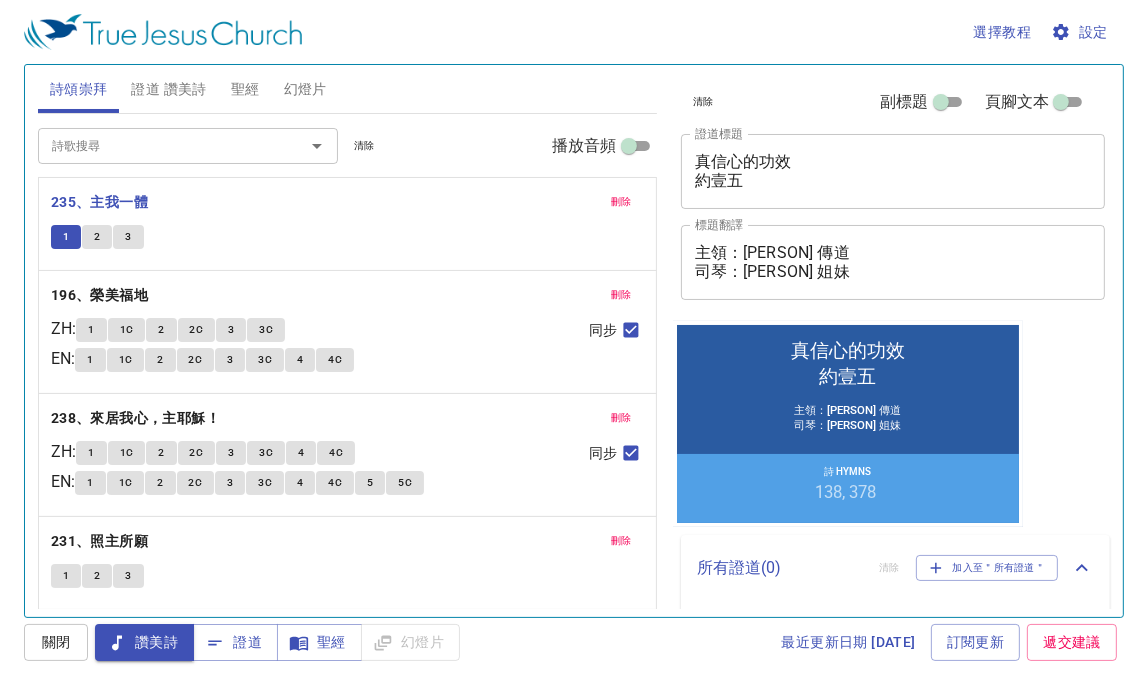 click on "2" at bounding box center [97, 237] 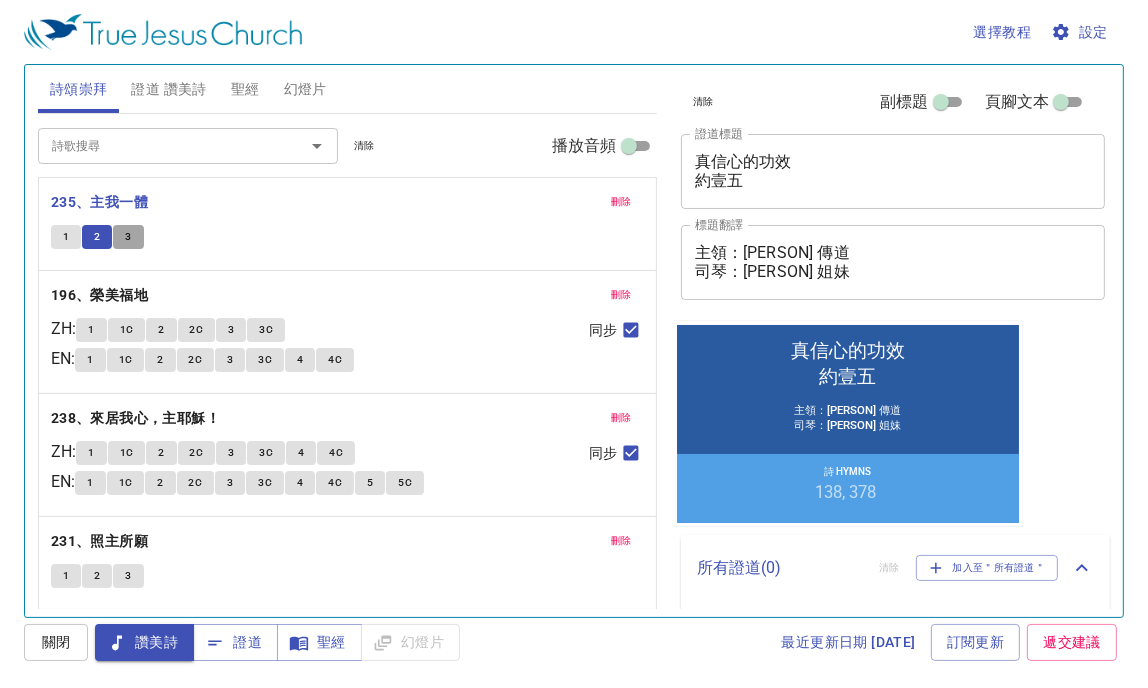 click on "3" at bounding box center [66, 237] 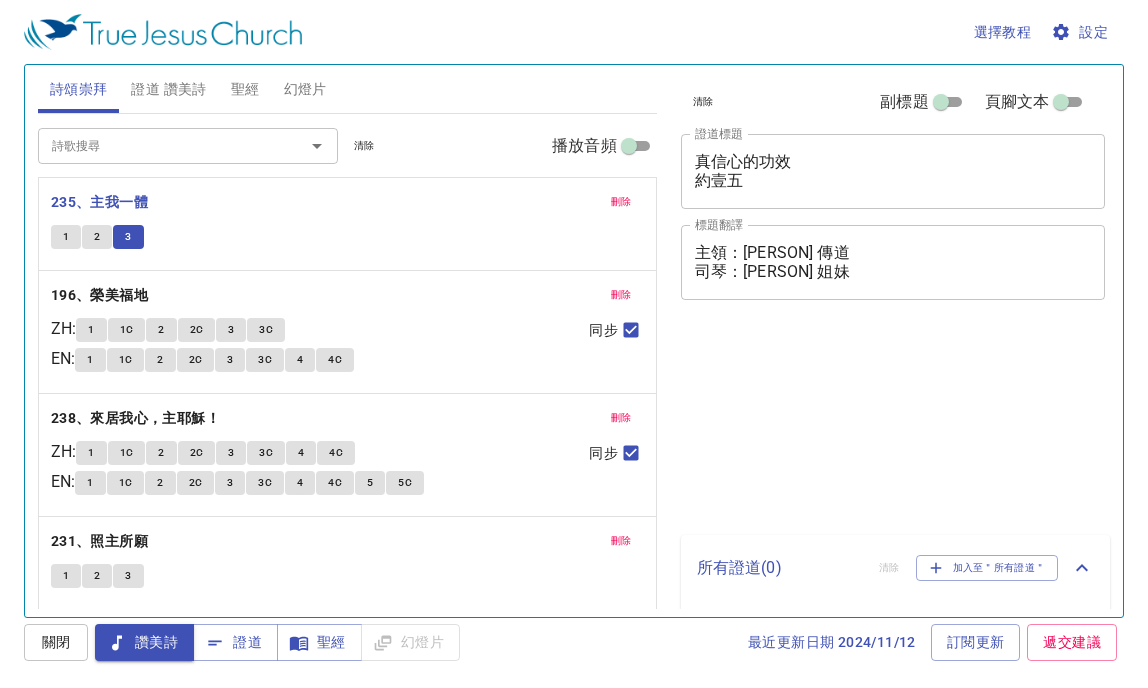 scroll, scrollTop: 0, scrollLeft: 0, axis: both 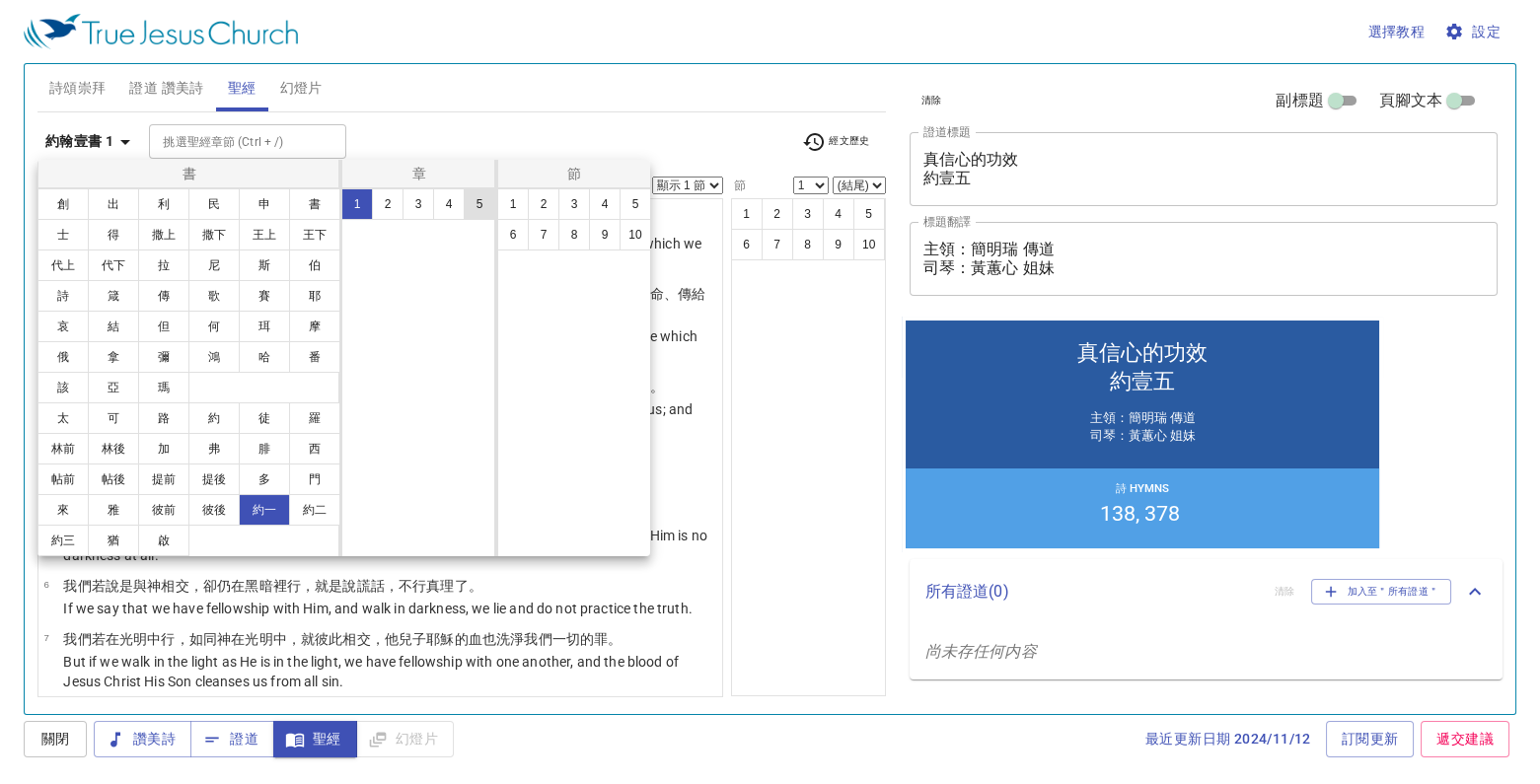 click on "5" at bounding box center [479, 204] 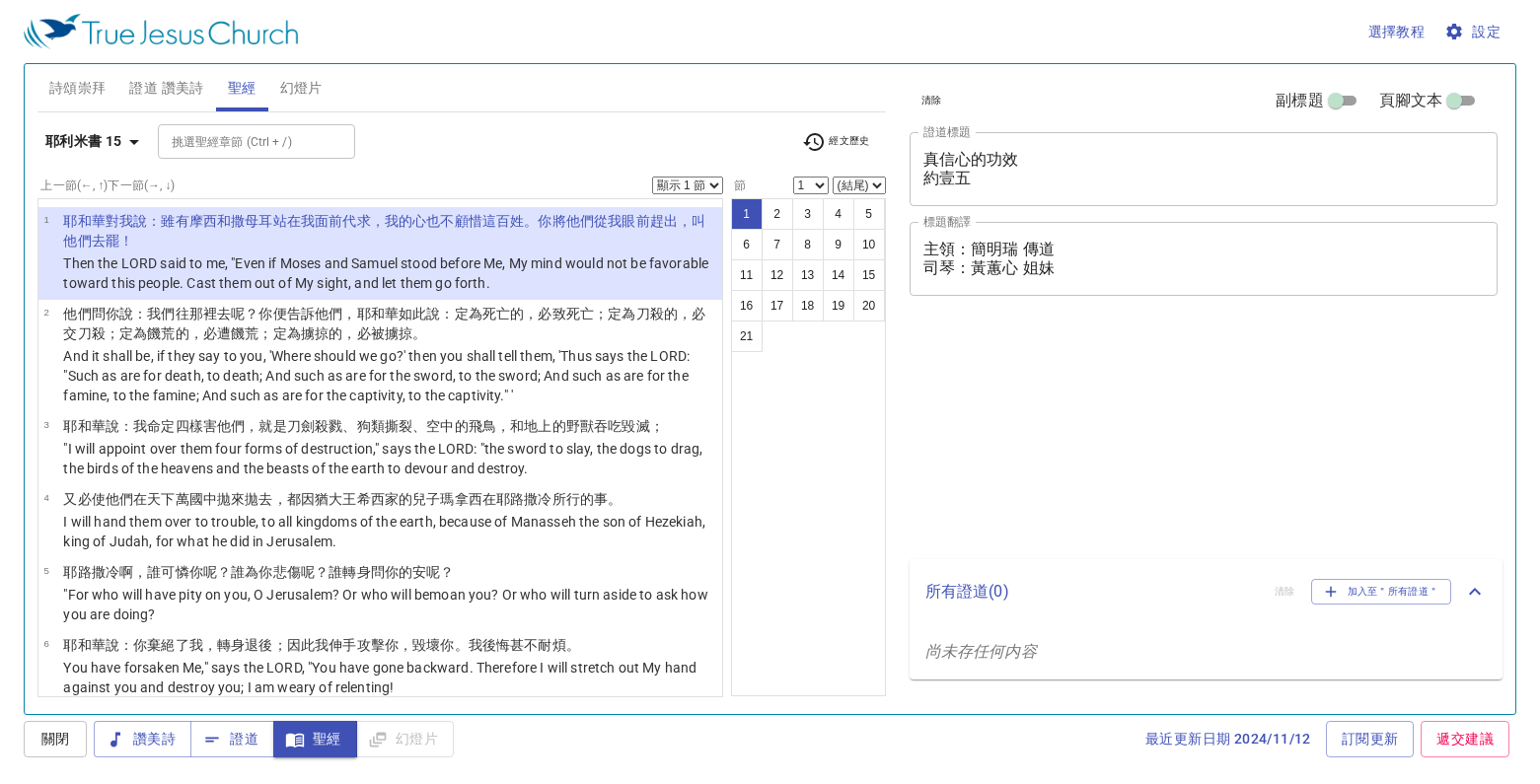 scroll, scrollTop: 0, scrollLeft: 0, axis: both 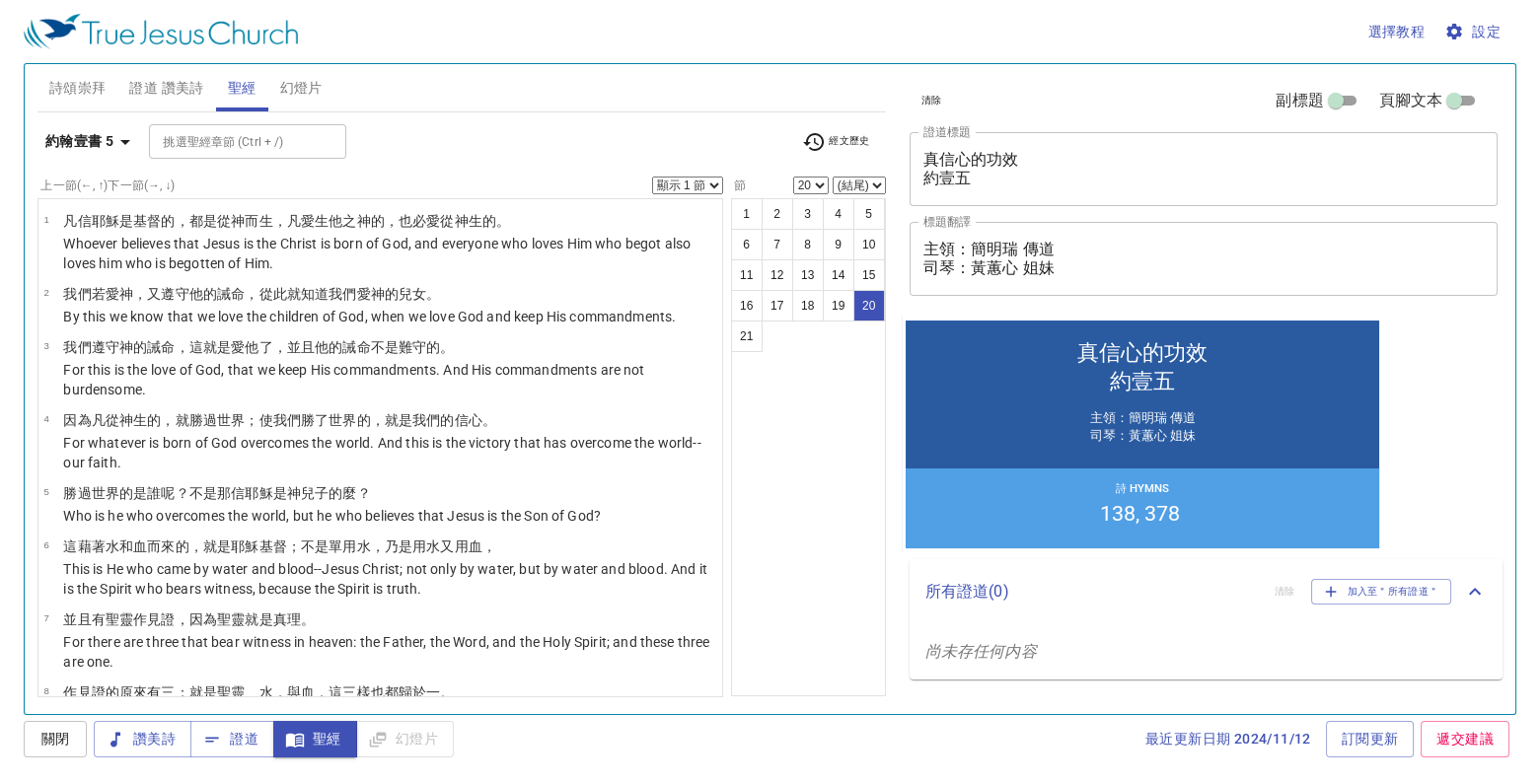 click on "21 小子們哪，你們要自守，遠避偶像！   Little children, keep yourselves from idols. Amen." at bounding box center [380, 1634] 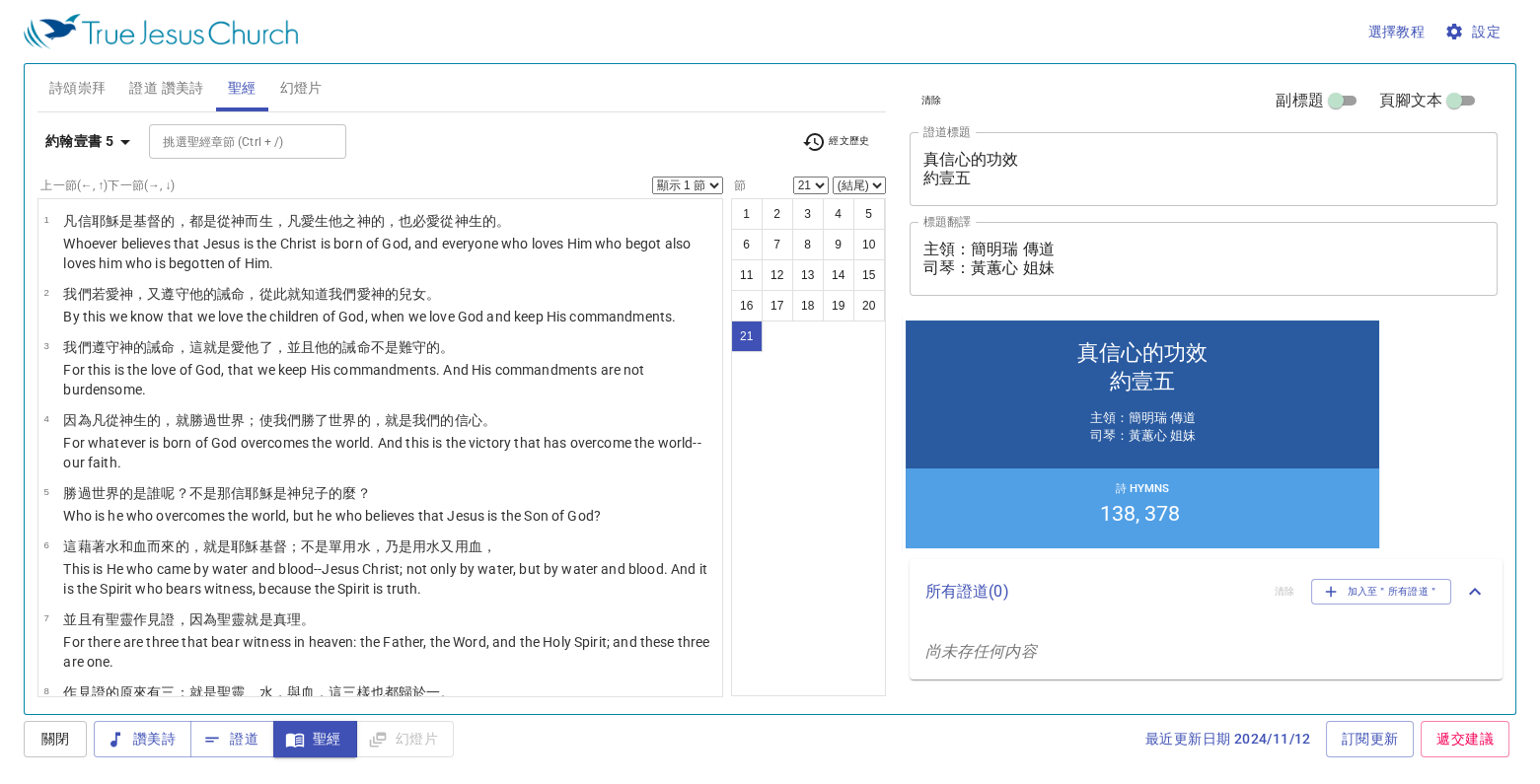 scroll, scrollTop: 1012, scrollLeft: 0, axis: vertical 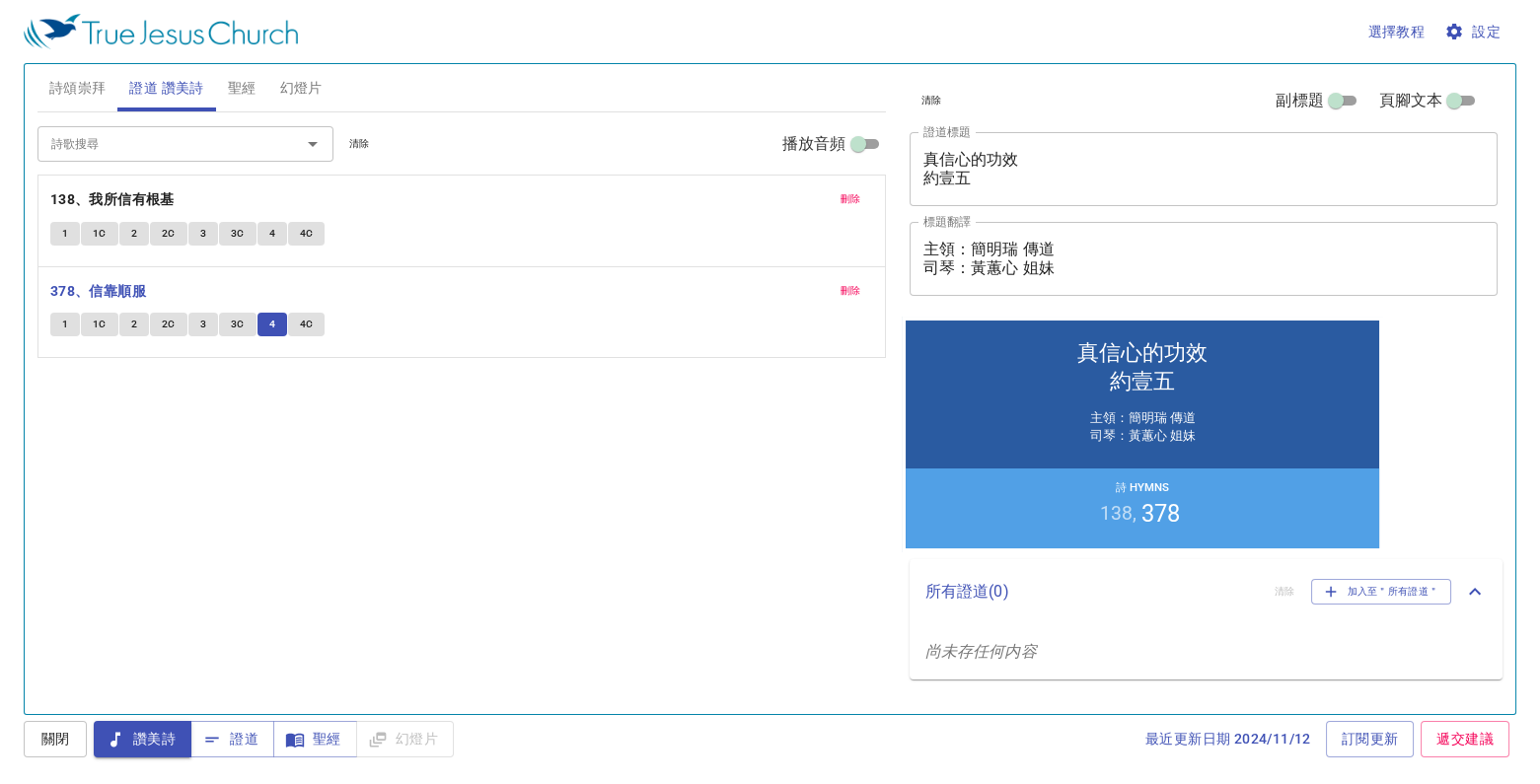 click on "4C" at bounding box center (65, 324) 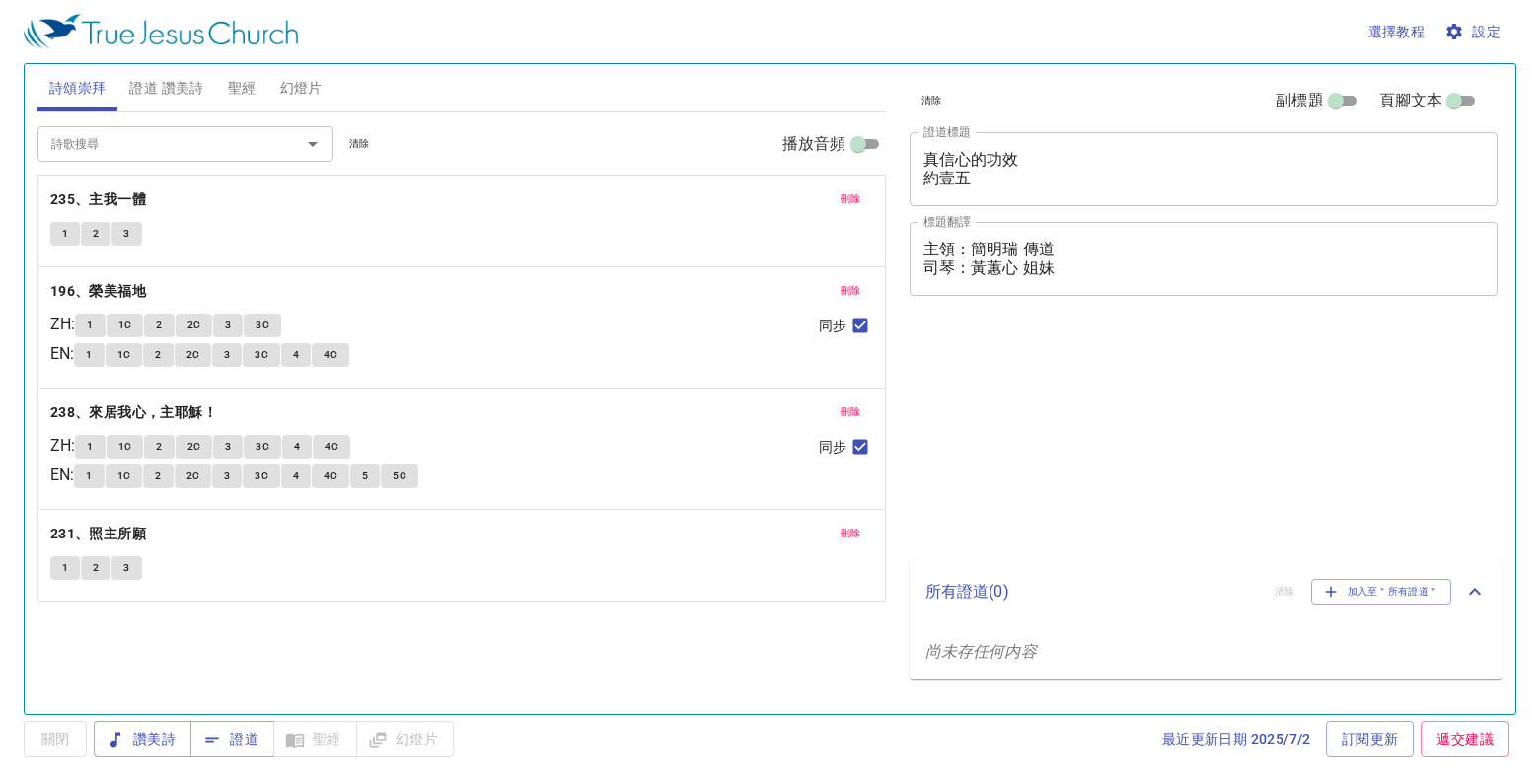 scroll, scrollTop: 0, scrollLeft: 0, axis: both 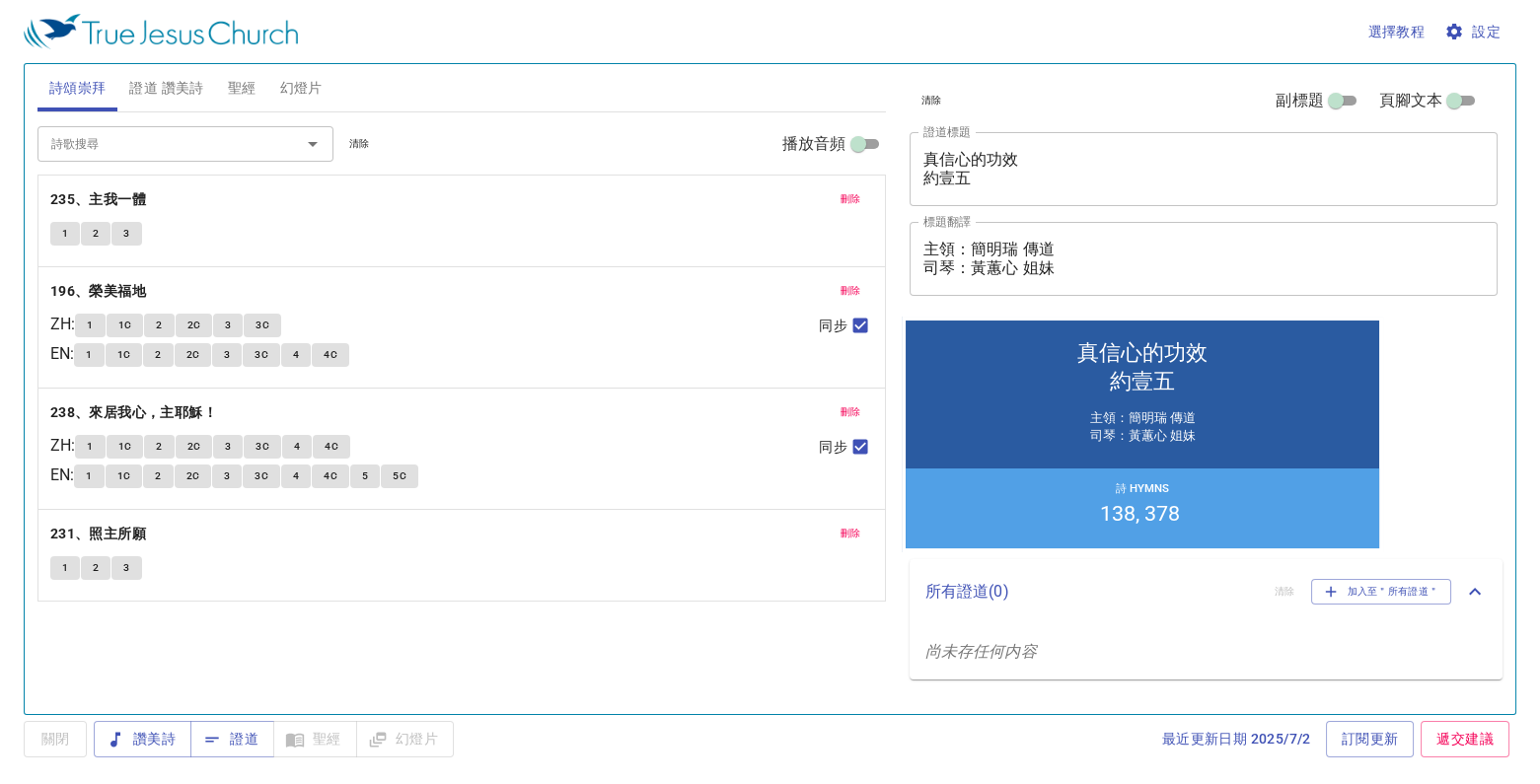 click on "證道 讚美詩" at bounding box center [166, 88] 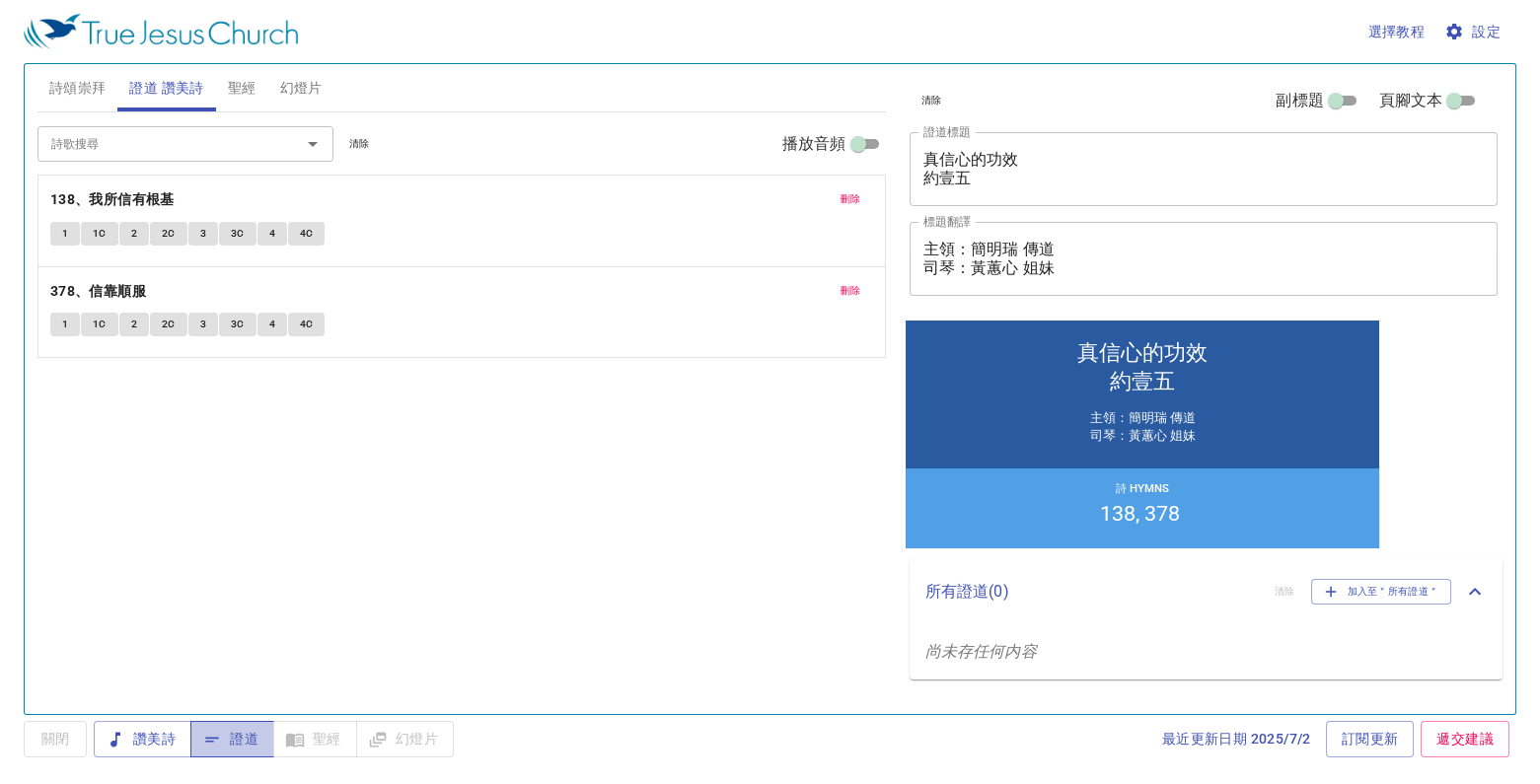 click on "證道" at bounding box center [232, 739] 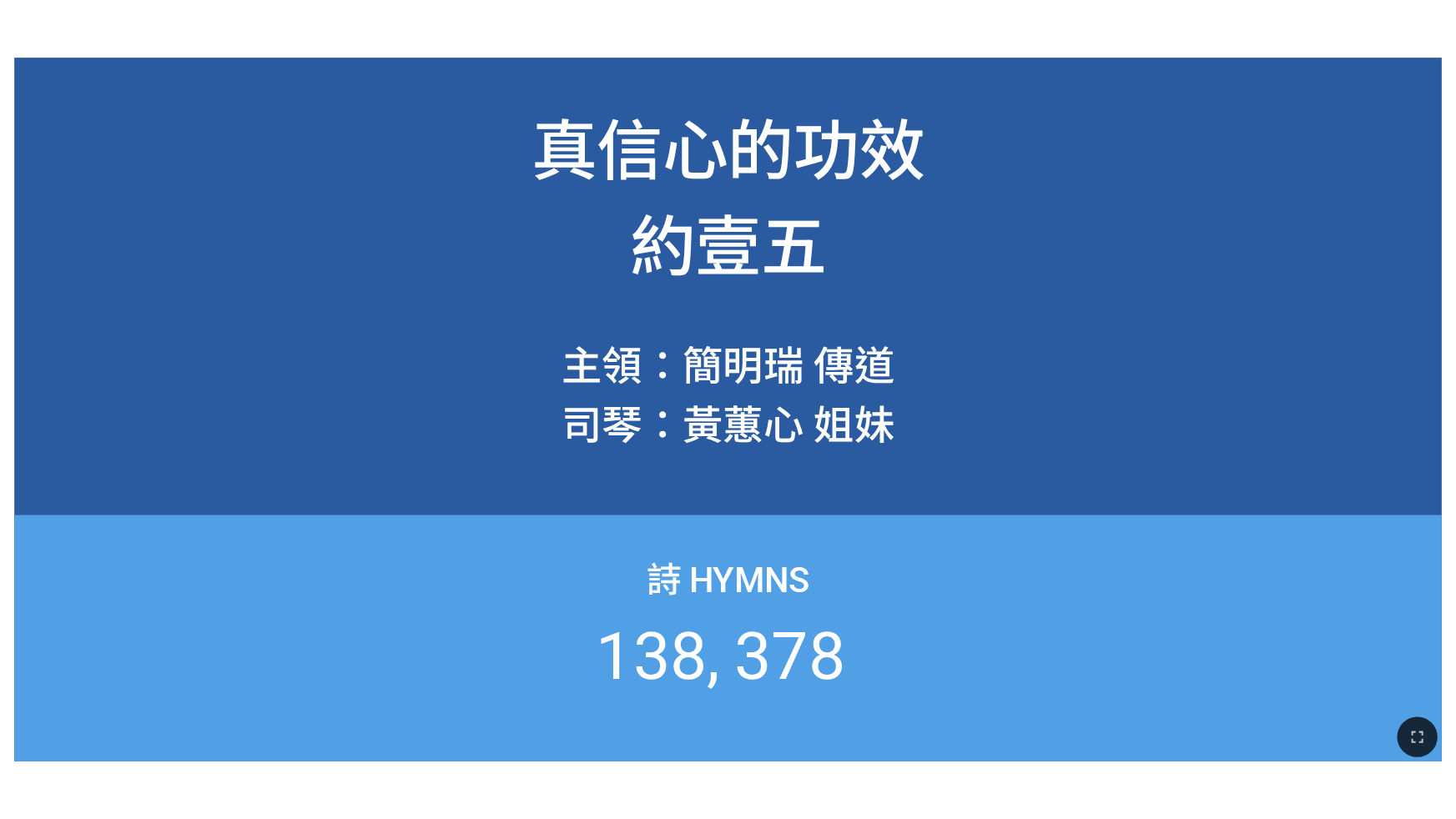 scroll, scrollTop: 0, scrollLeft: 0, axis: both 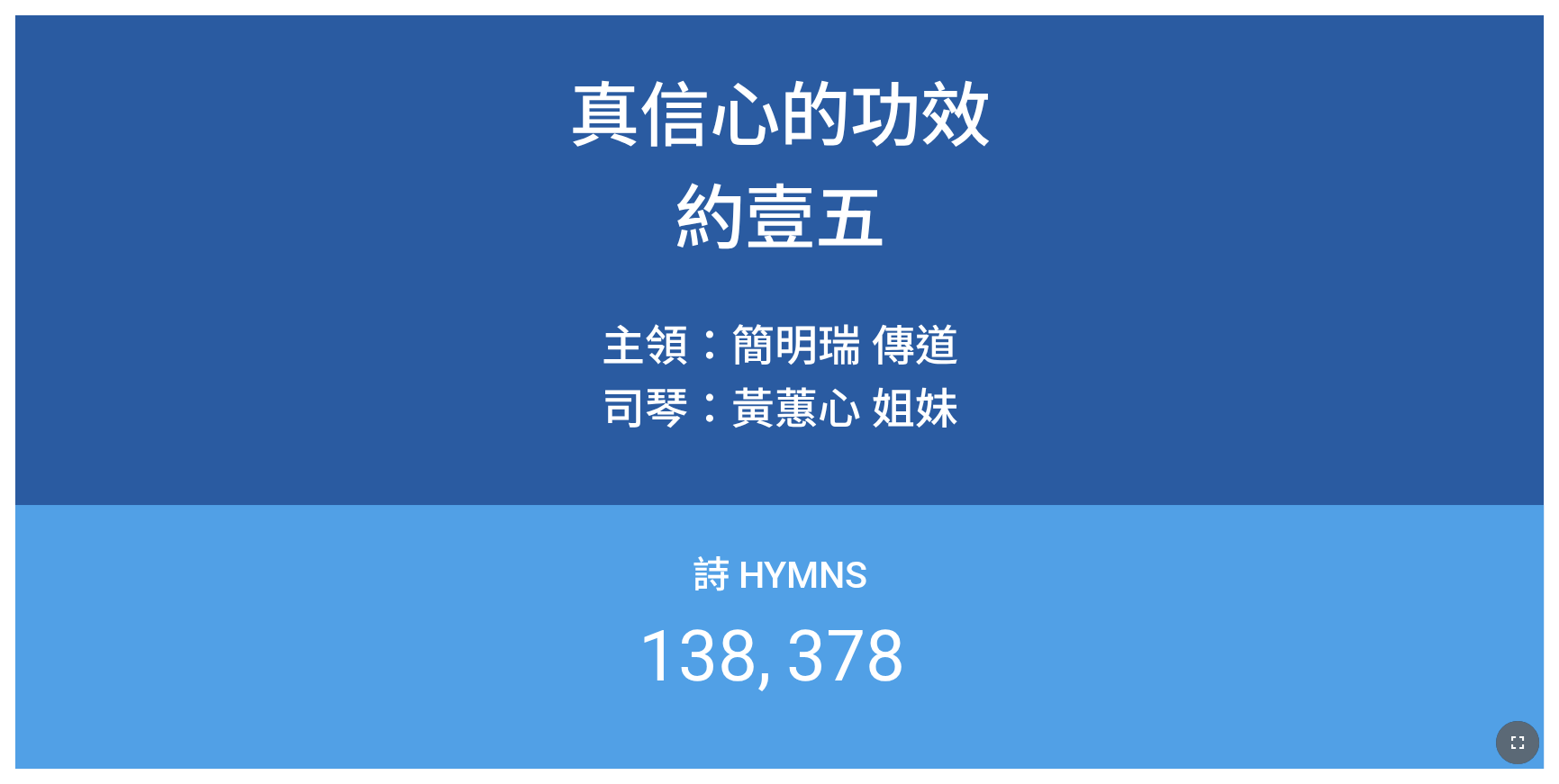 click at bounding box center (1518, 743) 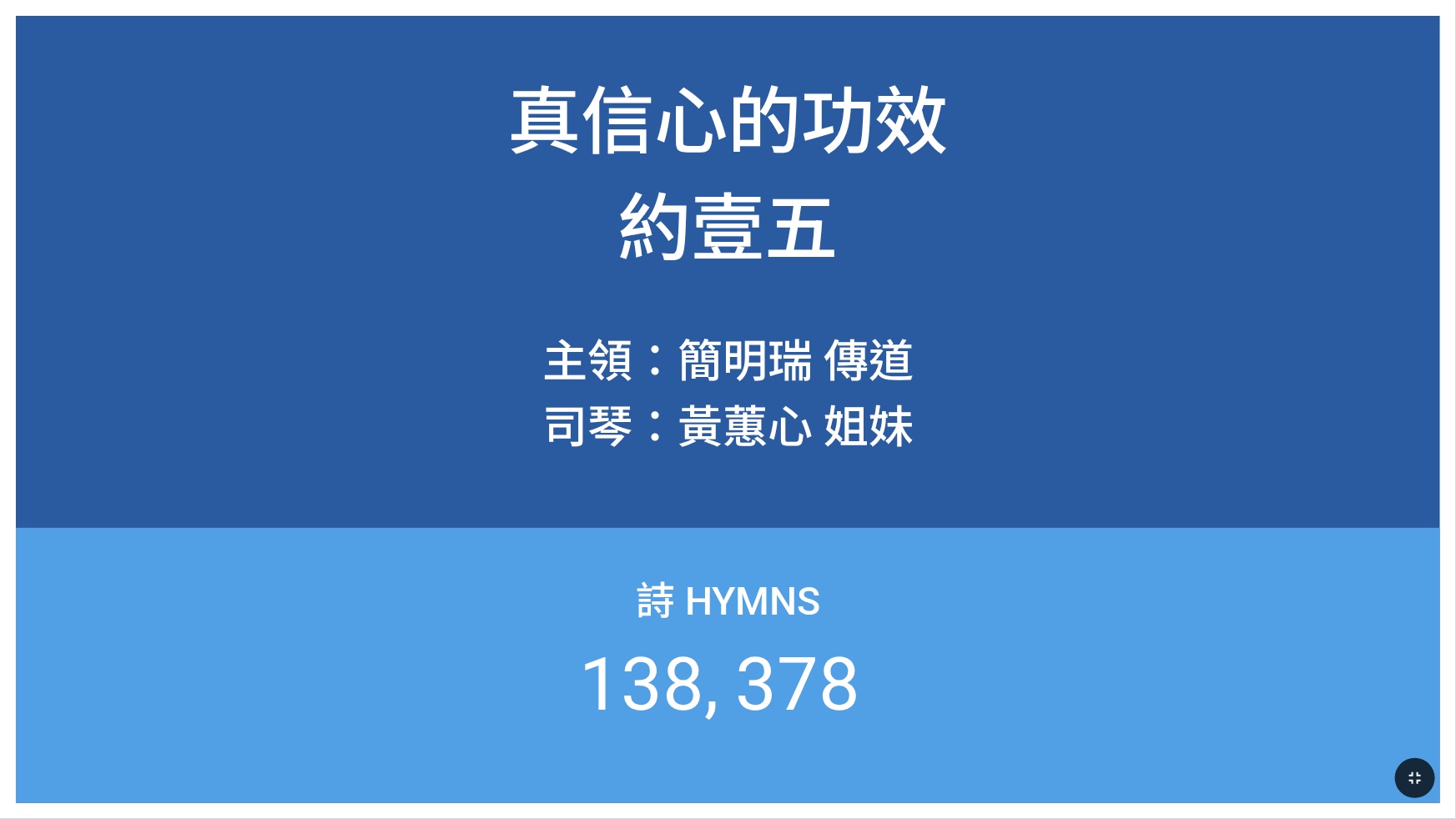 type 